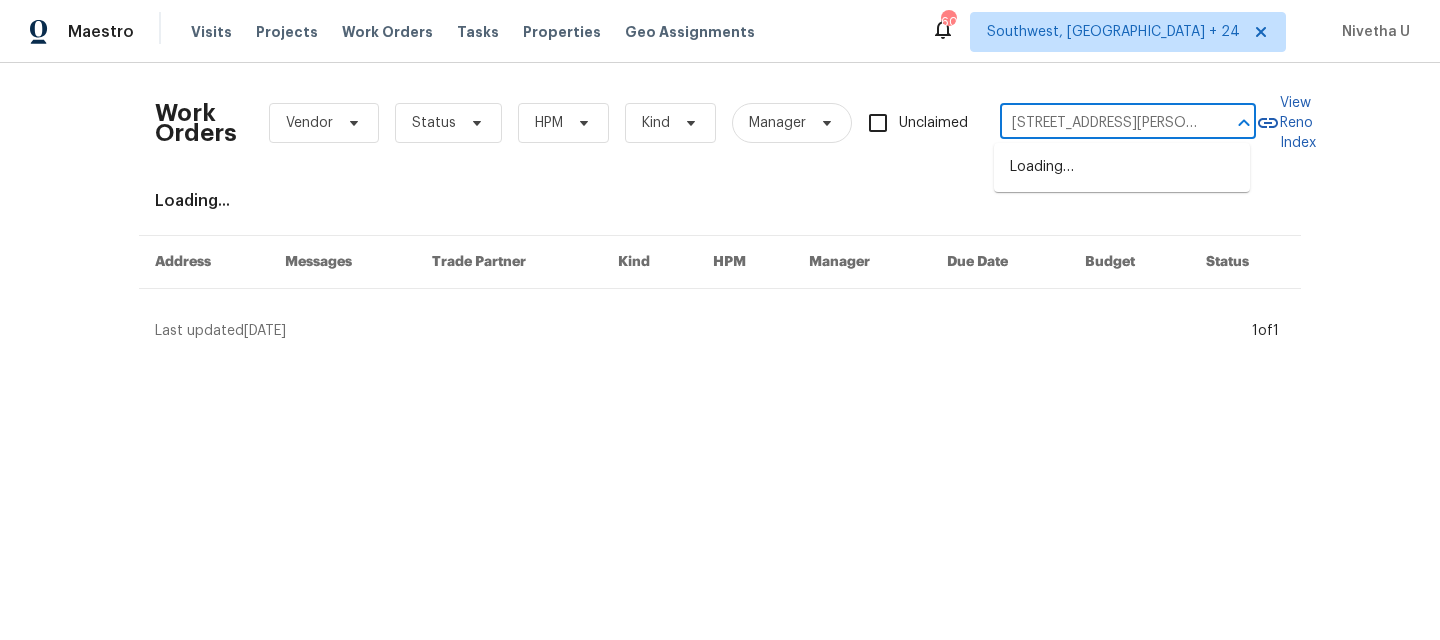 scroll, scrollTop: 0, scrollLeft: 0, axis: both 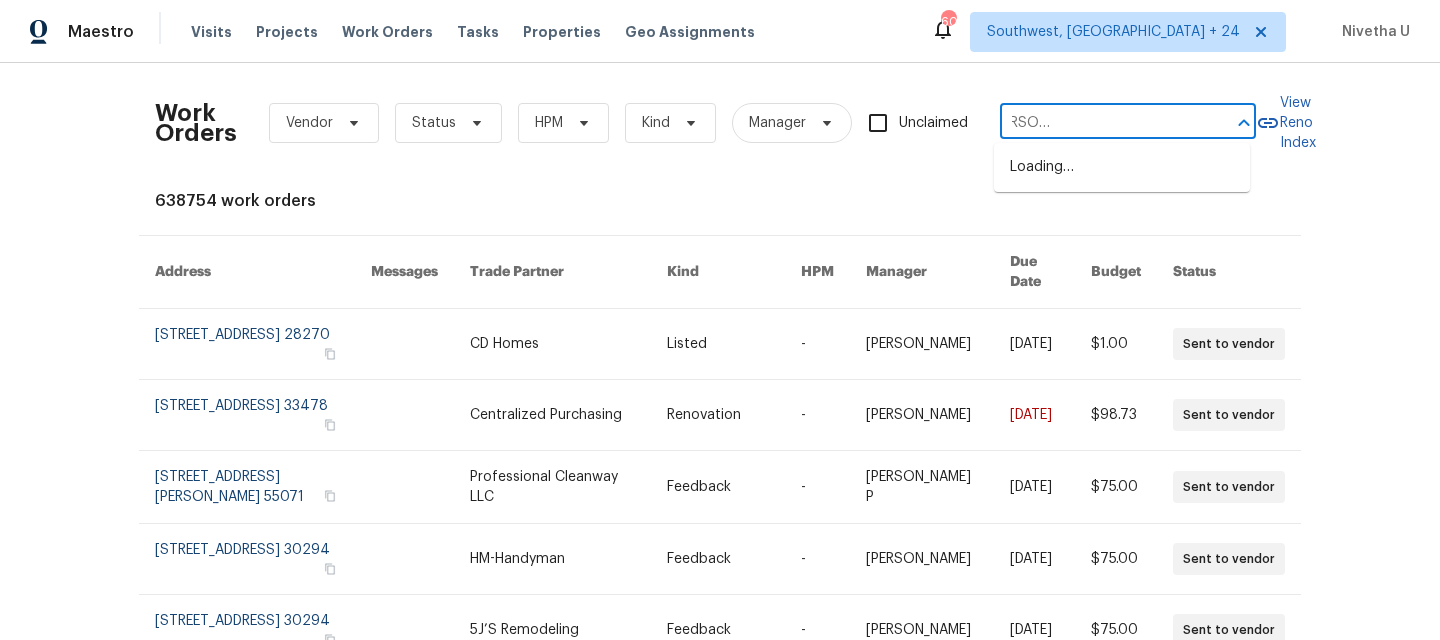 type on "4947 Brunston Dr Sain4947 Brunston Dr Saint Louis, MO 63128t Louis, MO 63128" 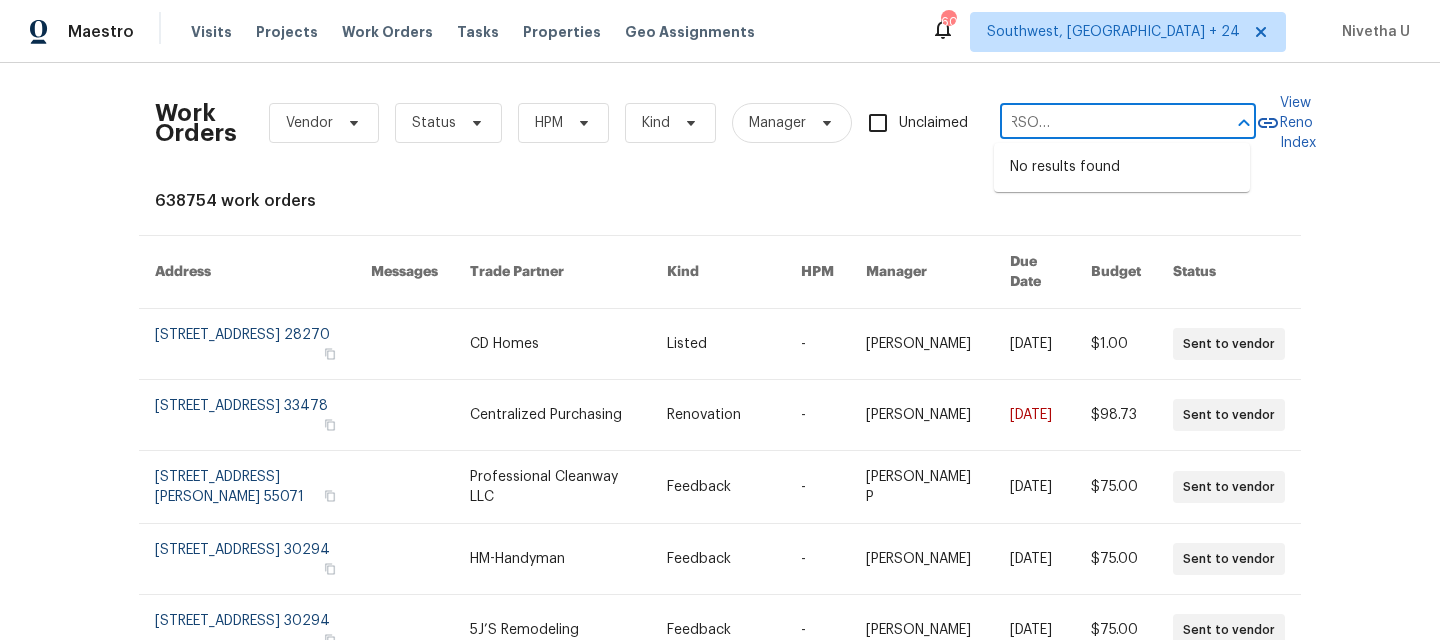 type 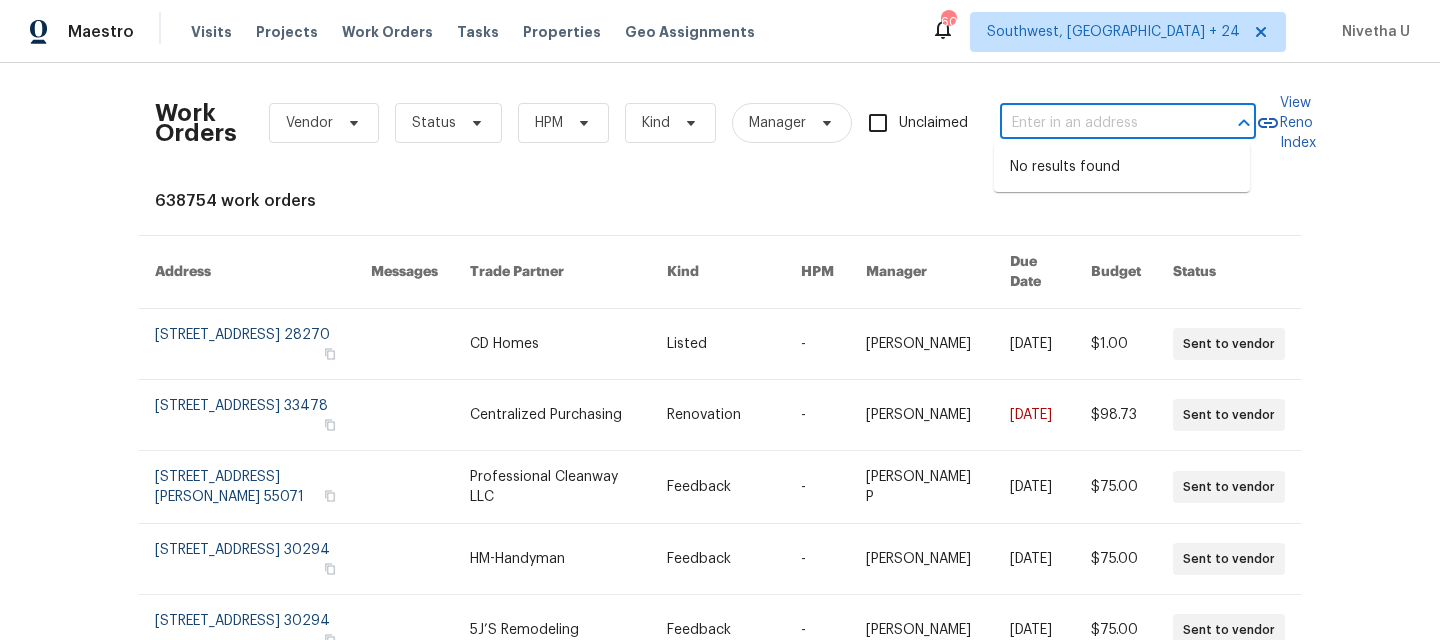 scroll, scrollTop: 0, scrollLeft: 0, axis: both 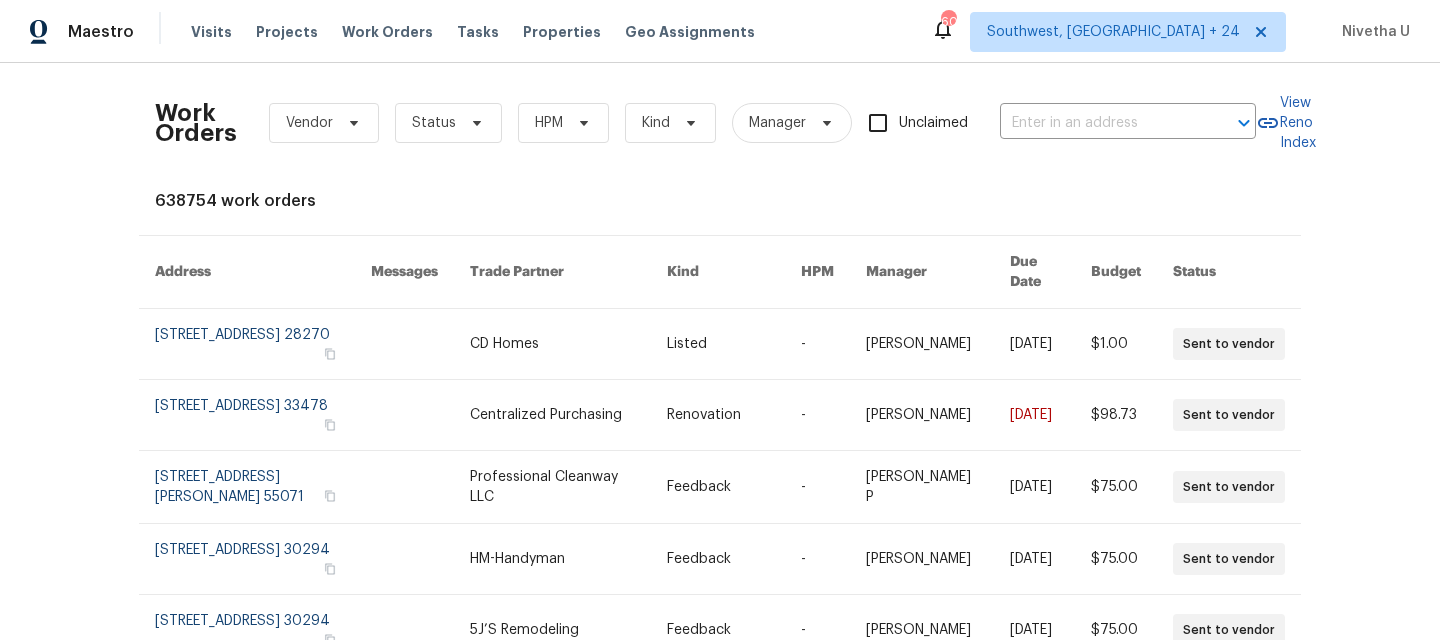 click on "Work Orders Vendor Status HPM Kind Manager Unclaimed ​ View Reno Index 638754 work orders Address Messages Trade Partner Kind HPM Manager Due Date Budget Status 7401 Limerick Dr, Charlotte, NC   28270 CD Homes Listed - Matthew Barnhart 7/16/2025 $1.00 Sent to vendor 15431 105th Dr N, Jupiter, FL   33478 Centralized Purchasing Renovation - Zenah Haddad 7/10/2025 $98.73 Sent to vendor 1132 Lincoln Ct, St. Paul Park, MN   55071 Professional Cleanway LLC Feedback - Ramyasri P 7/14/2025 $75.00 Sent to vendor 5926 Brassie Ridge Ln, Ellenwood, GA   30294 HM-Handyman Feedback - Pavithra Sekar 7/12/2025 $75.00 Sent to vendor 5926 Brassie Ridge Ln, Ellenwood, GA   30294 5J’S Remodeling Feedback - Pavithra Sekar 7/12/2025 $75.00 Sent to vendor 2190 Wellington Cir, Lithonia, GA   30058 1 JH Martin Mechanical, Inc Feedback - Glory Joyce. S 7/12/2025 $1.00 In Progress 253 Palmetto Walk Dr, Summerville, SC   29486 1 1 Tom Plumber DBA 1TP Charleston LLC Feedback - Ramyasri P 7/14/2025 $75.00 Sent to vendor   29681 -   -" at bounding box center [720, 351] 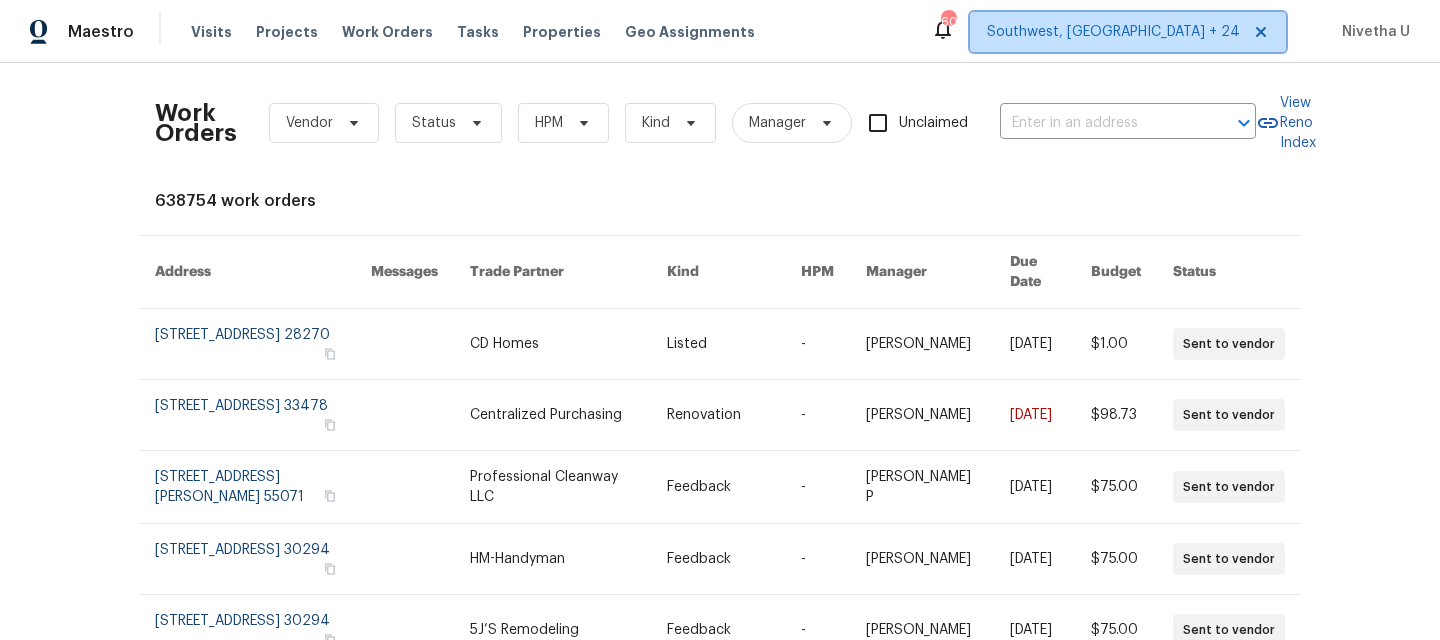 click on "Southwest, FL + 24" at bounding box center (1113, 32) 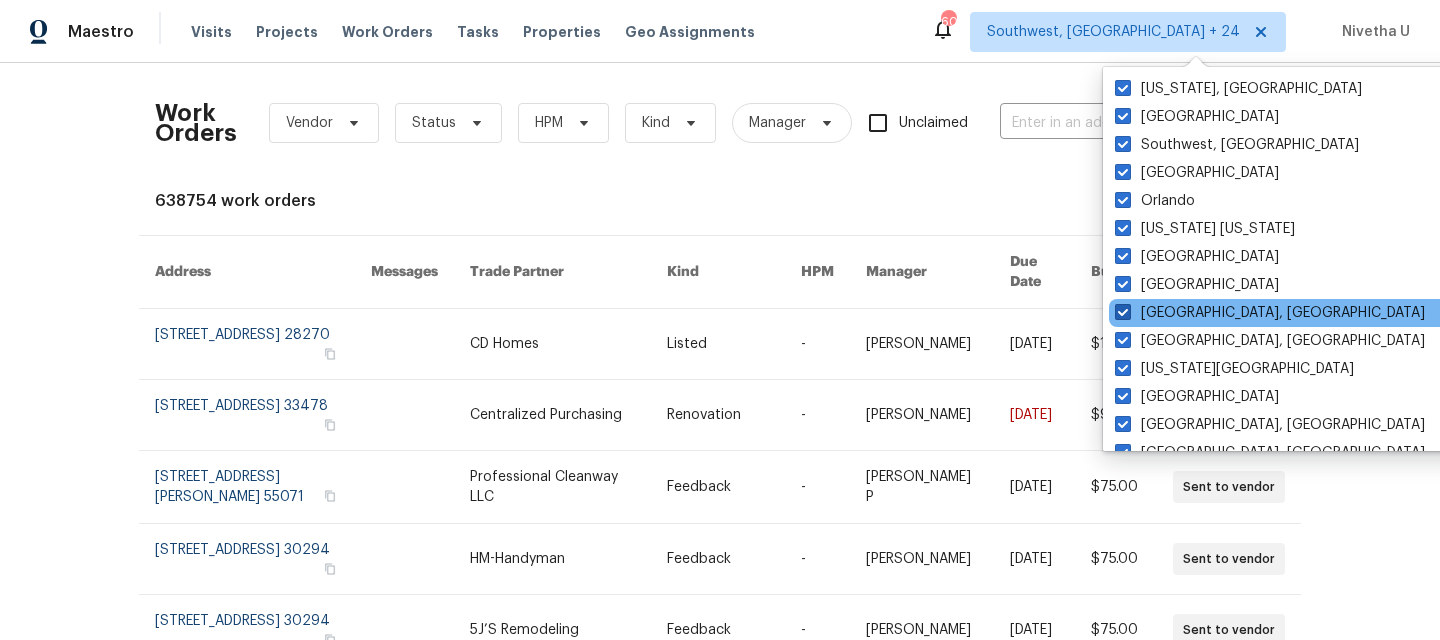 scroll, scrollTop: 1340, scrollLeft: 0, axis: vertical 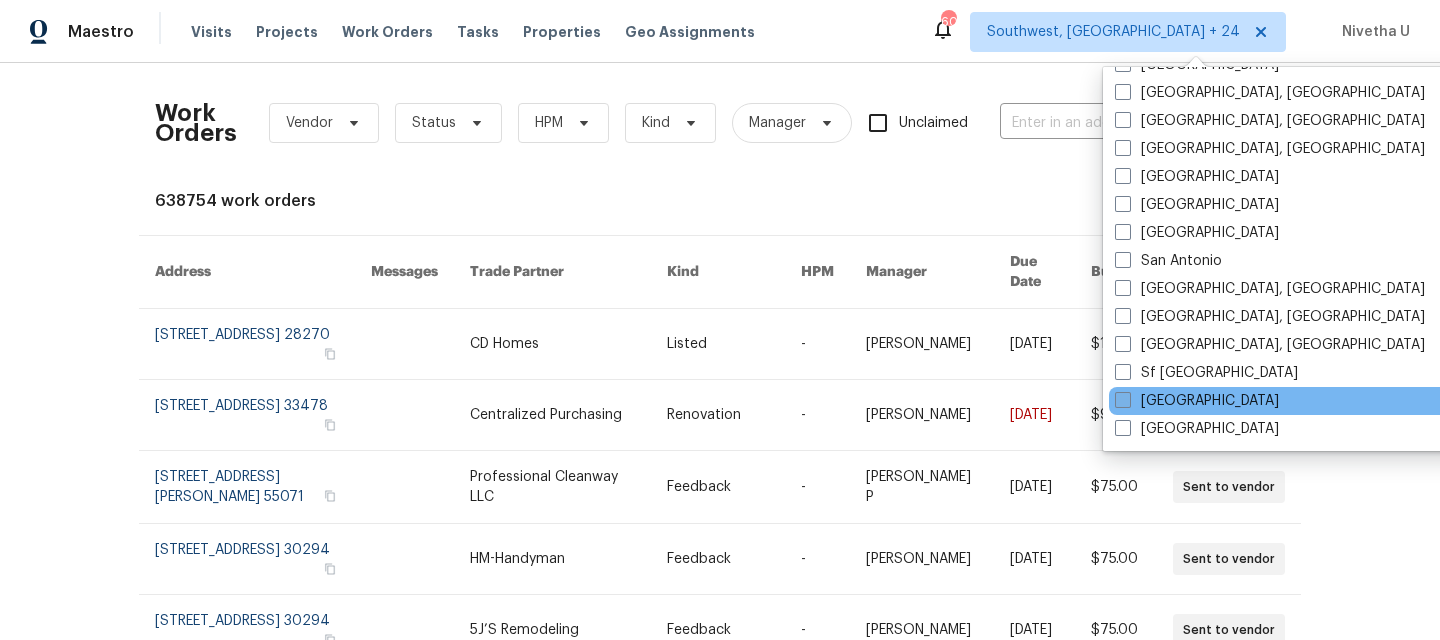 click on "St Louis" at bounding box center (1197, 401) 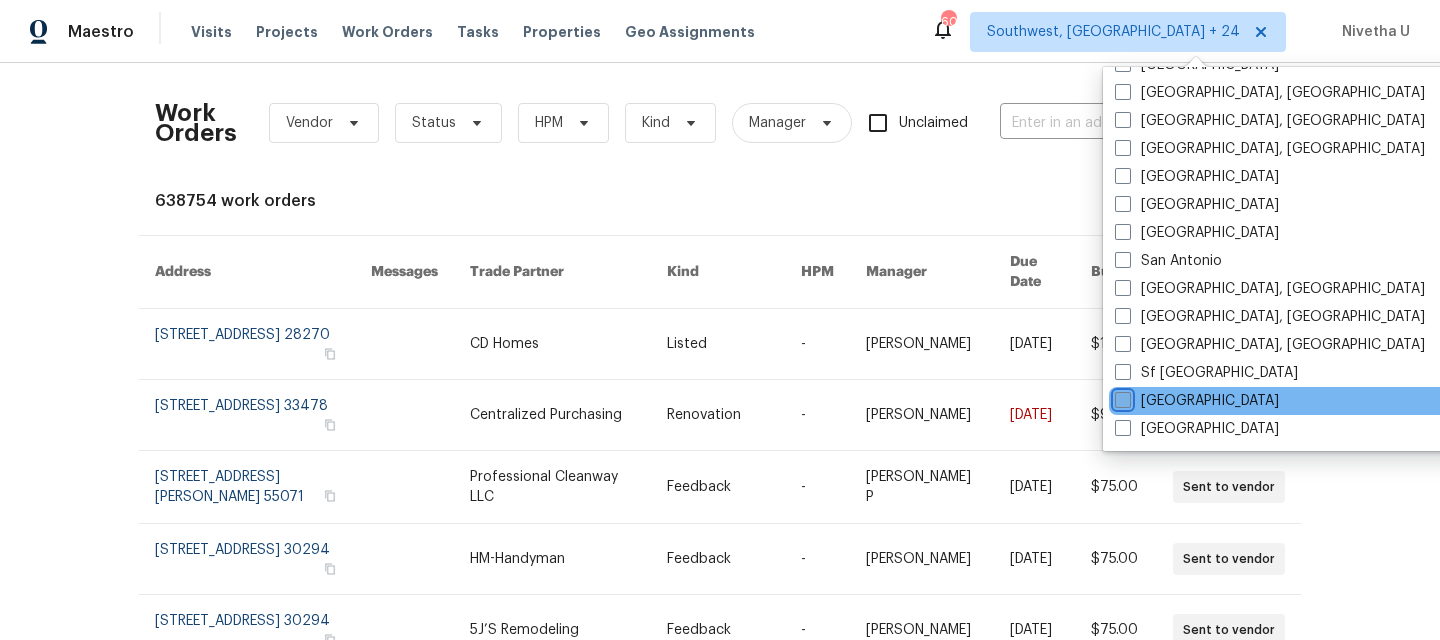 click on "St Louis" at bounding box center (1121, 397) 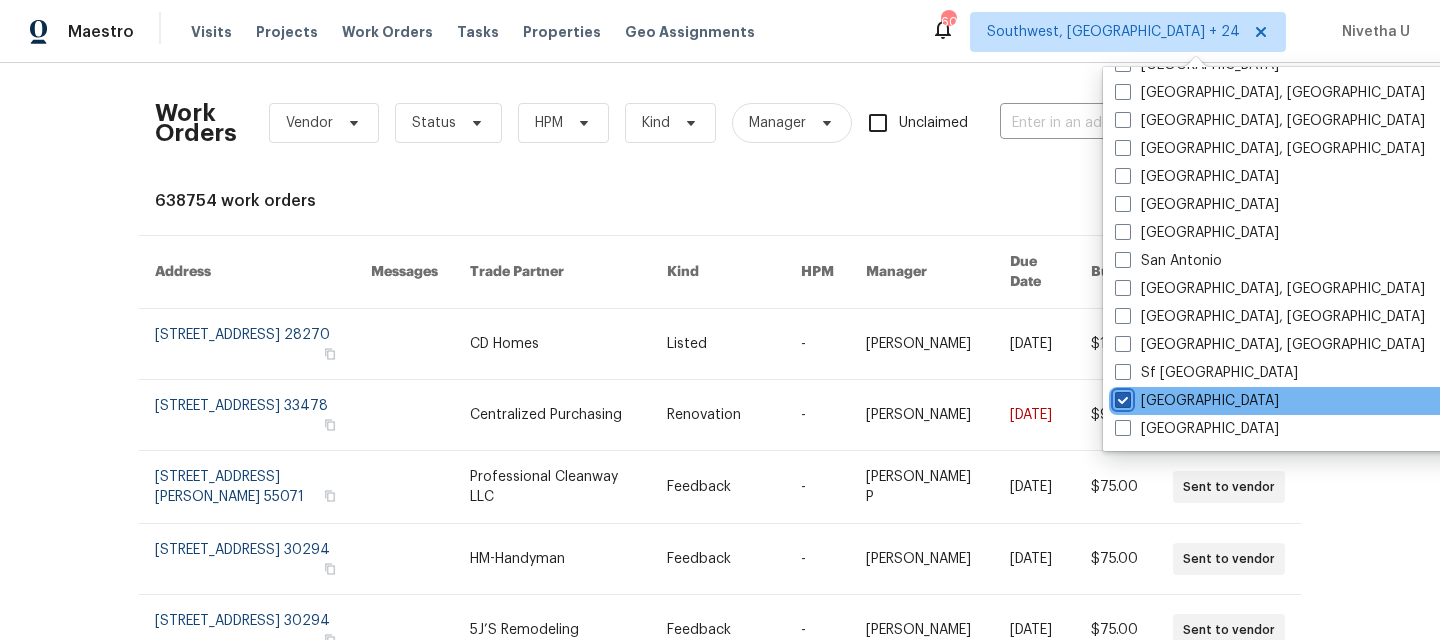 checkbox on "true" 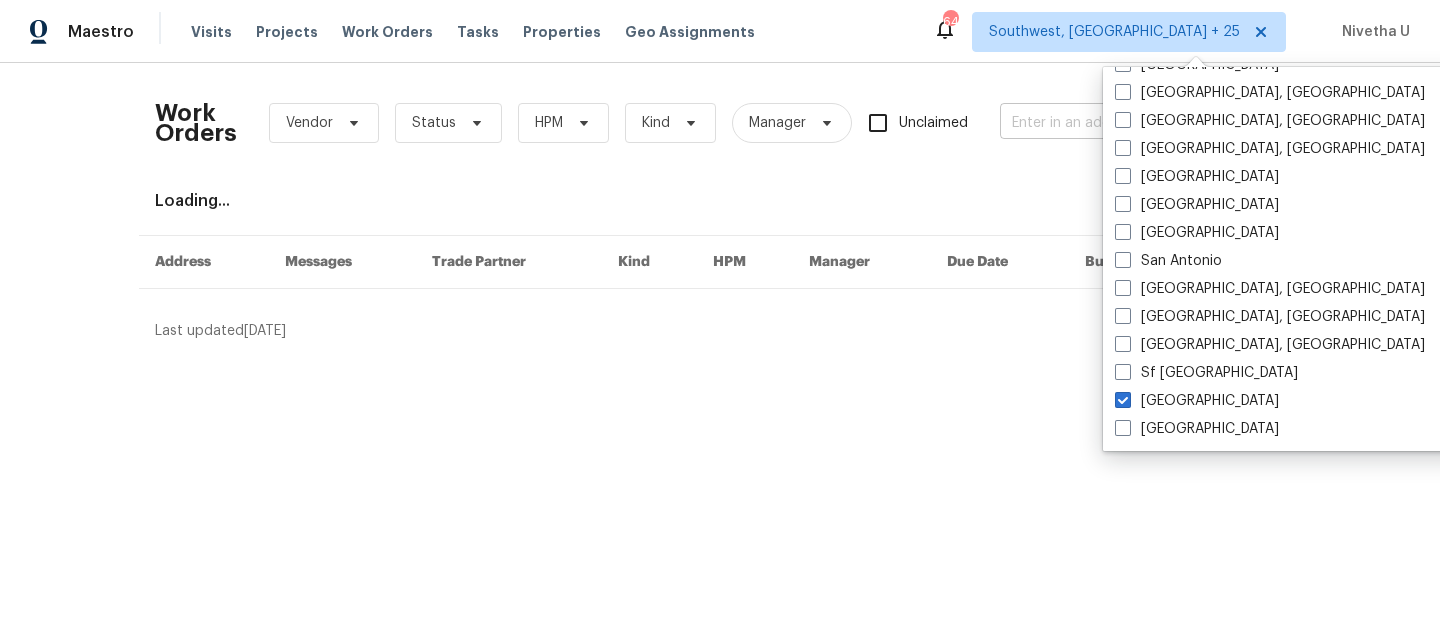 click at bounding box center [1100, 123] 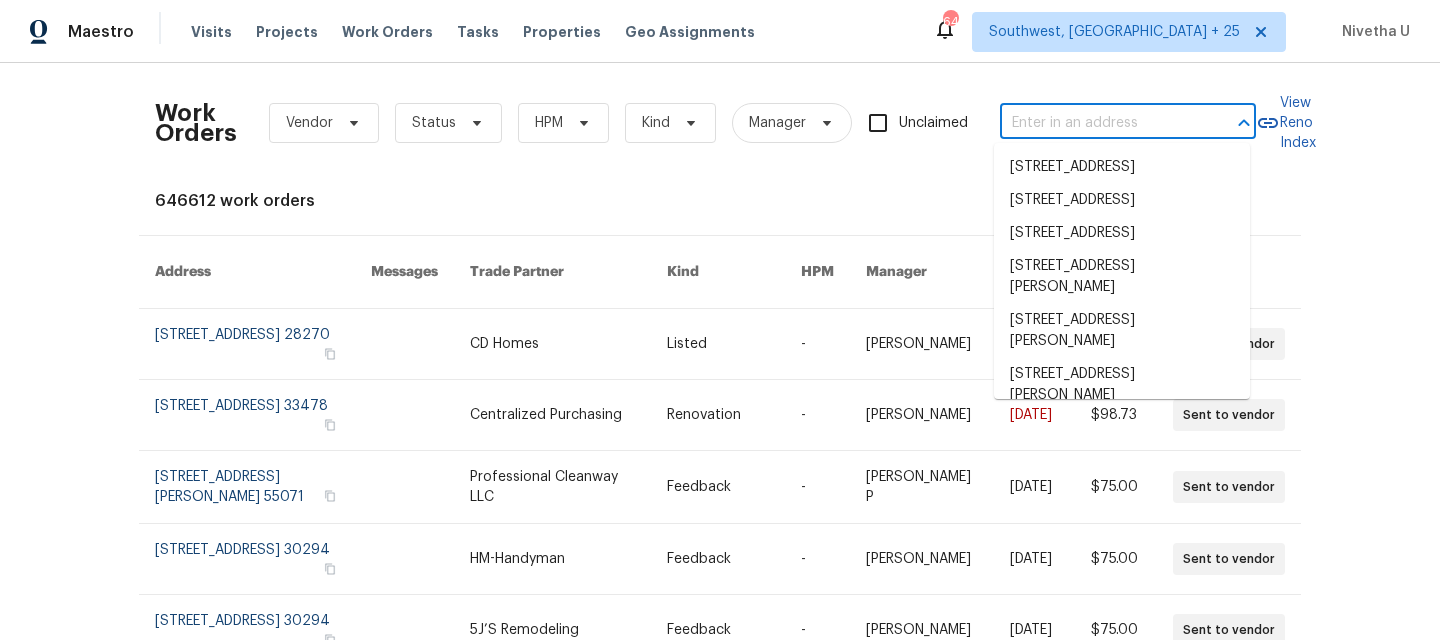 paste on "4947 Brunston Dr Saint Louis, MO 63128" 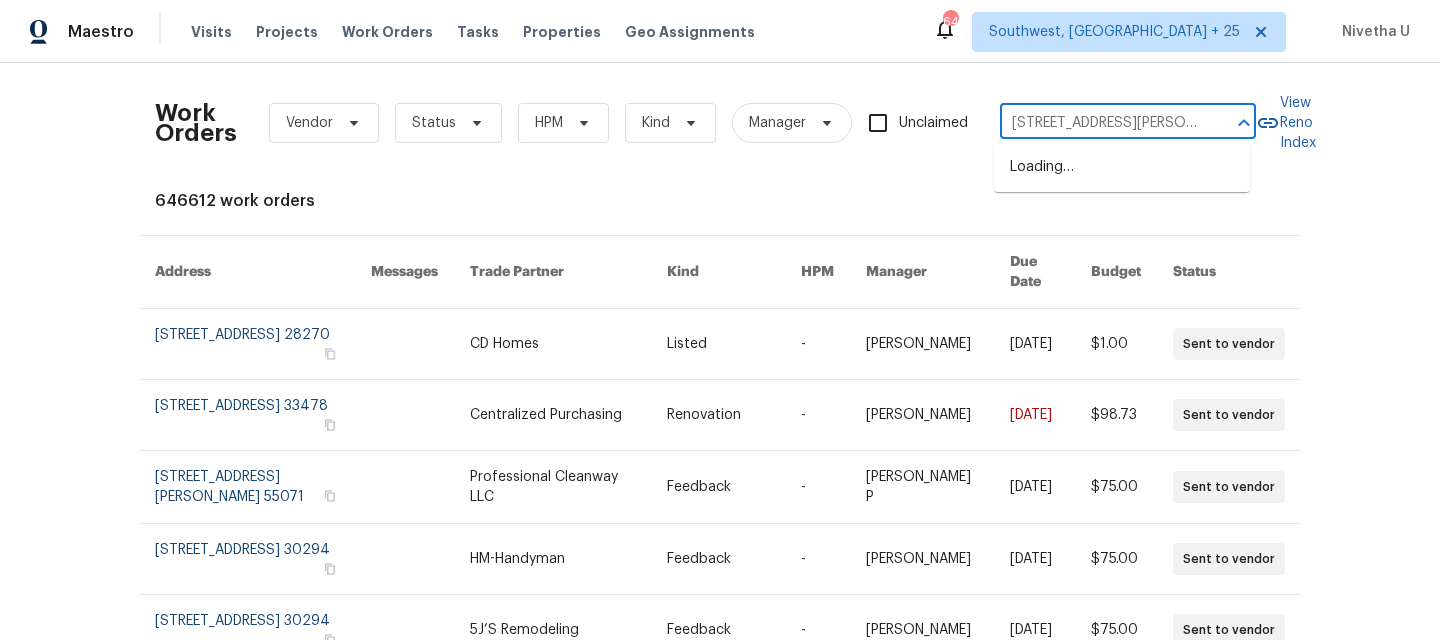 scroll, scrollTop: 0, scrollLeft: 74, axis: horizontal 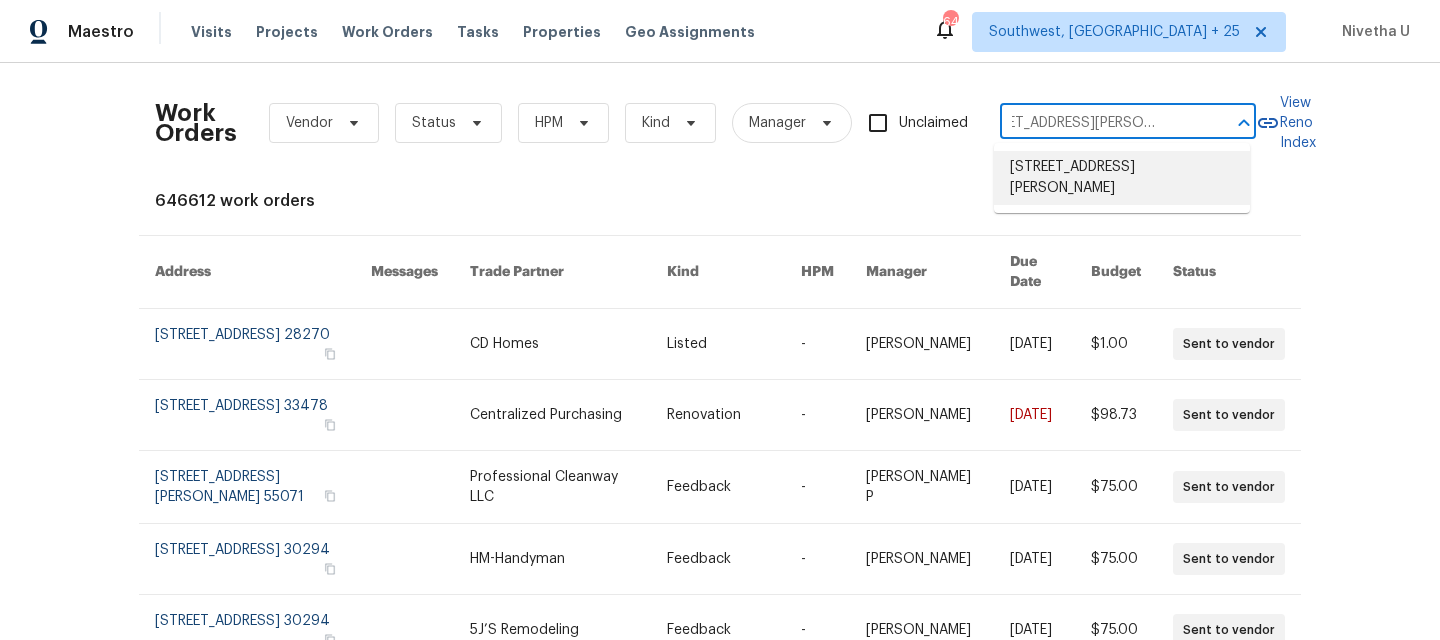 click on "[STREET_ADDRESS][PERSON_NAME]" at bounding box center (1122, 178) 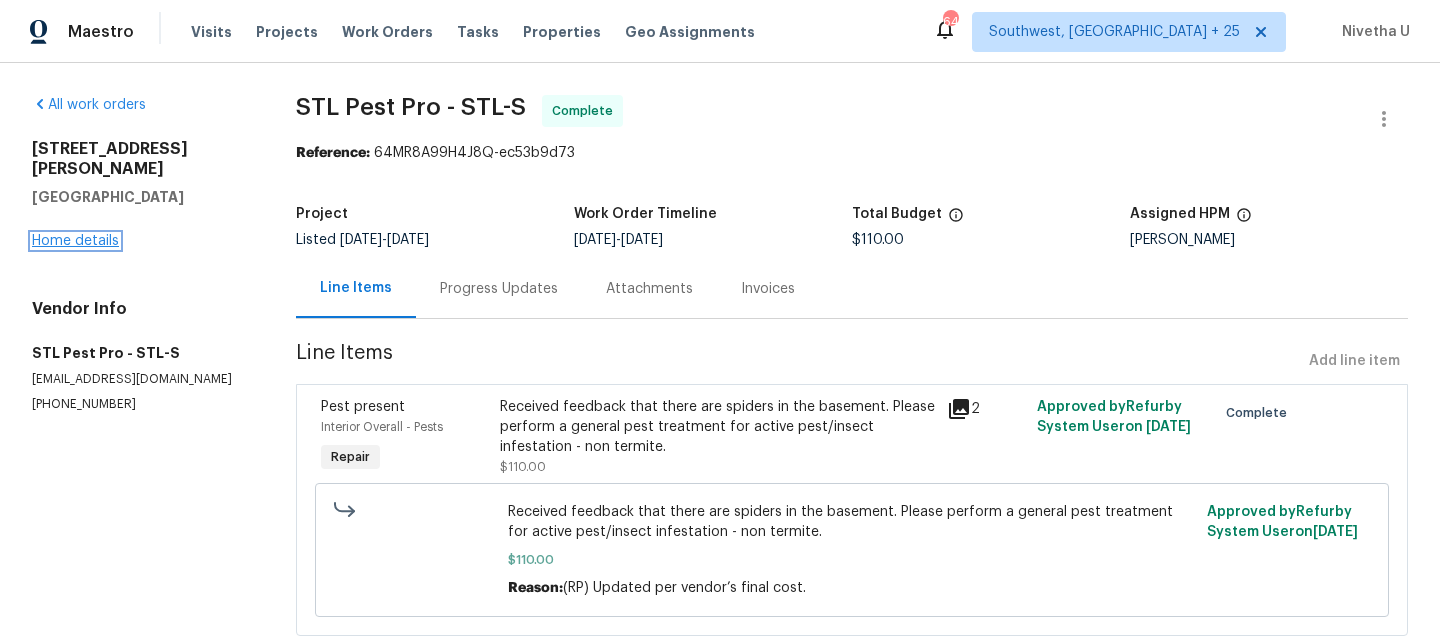 click on "Home details" at bounding box center [75, 241] 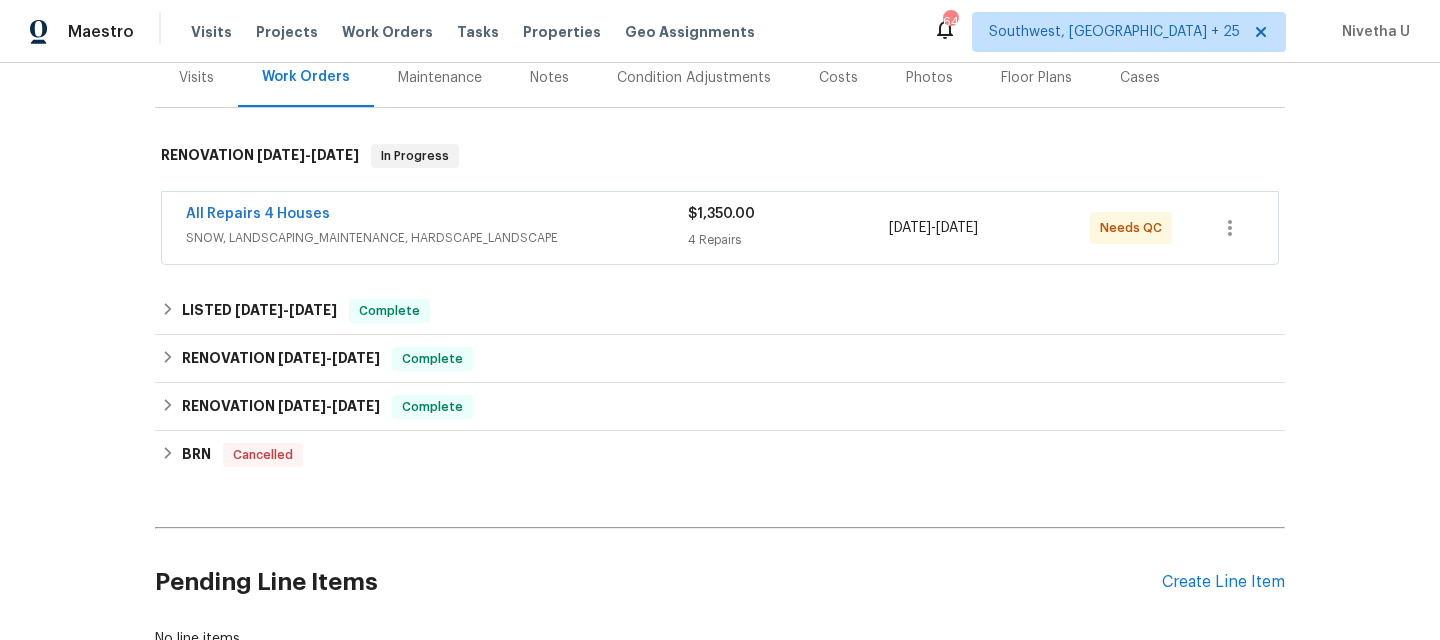scroll, scrollTop: 257, scrollLeft: 0, axis: vertical 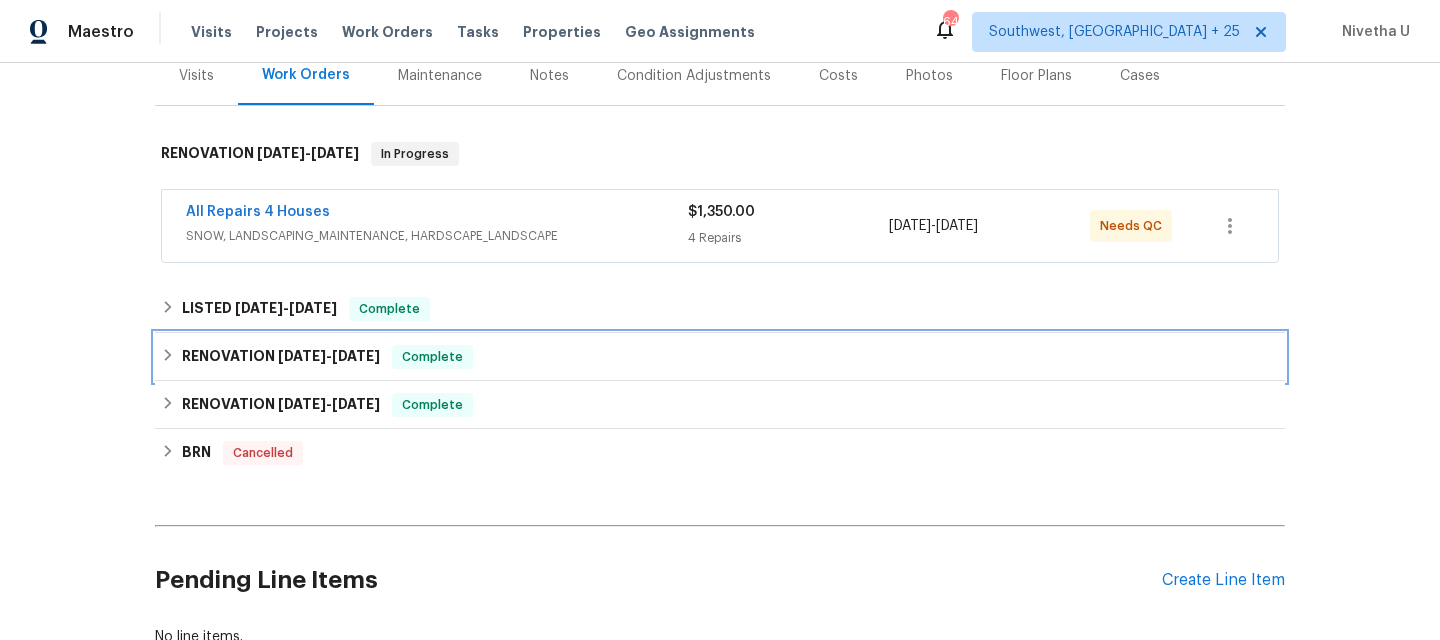 click on "RENOVATION   5/28/25  -  6/4/25 Complete" at bounding box center [720, 357] 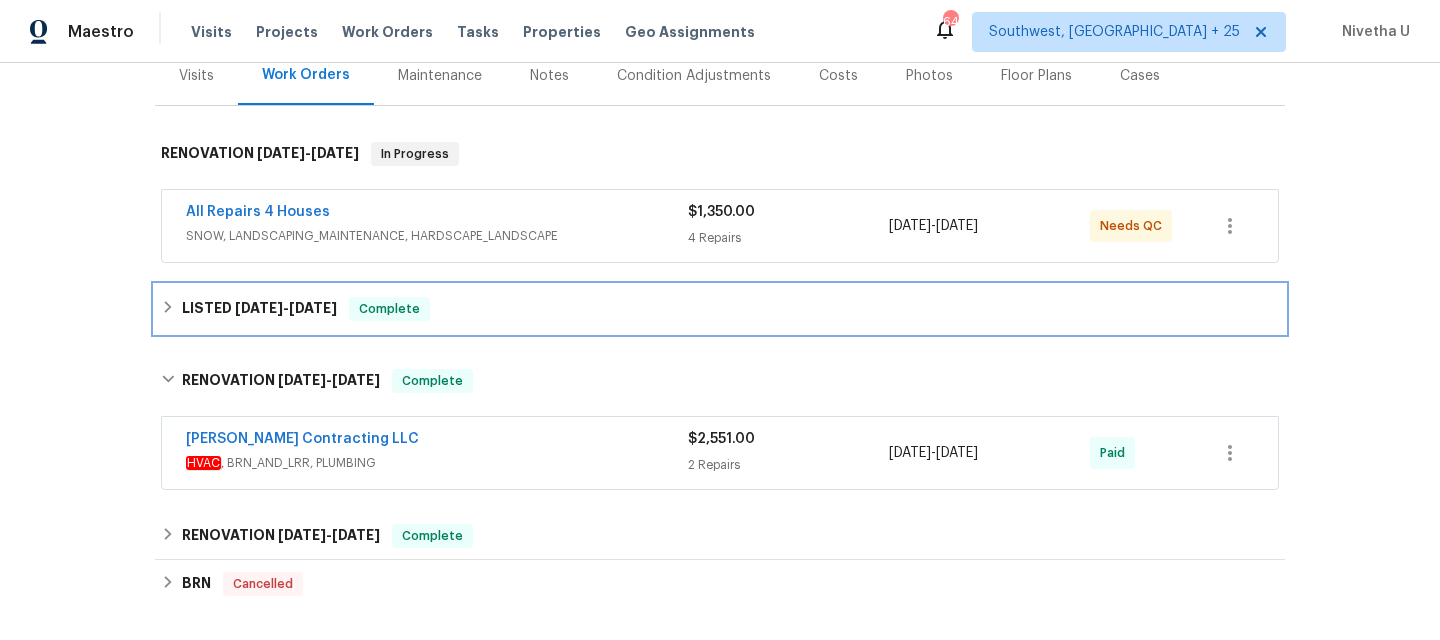 click on "LISTED   7/7/25  -  7/10/25 Complete" at bounding box center (720, 309) 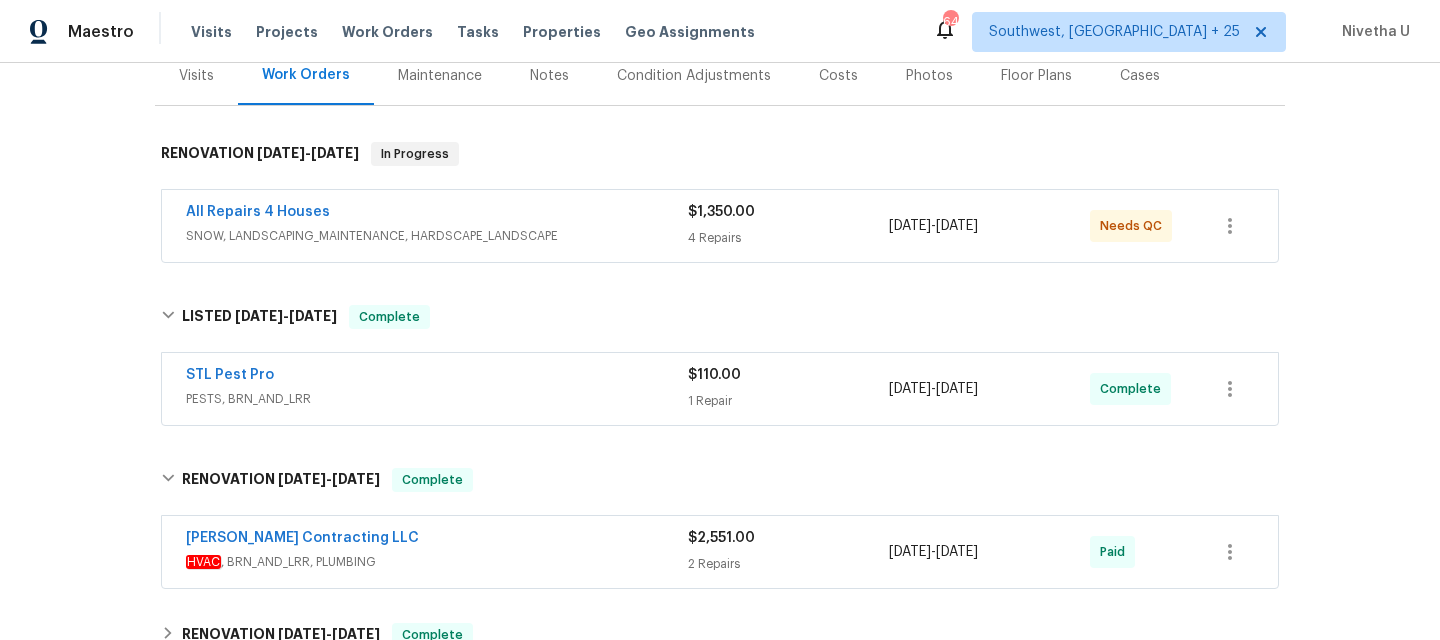 click on "All Repairs 4 Houses" at bounding box center (437, 214) 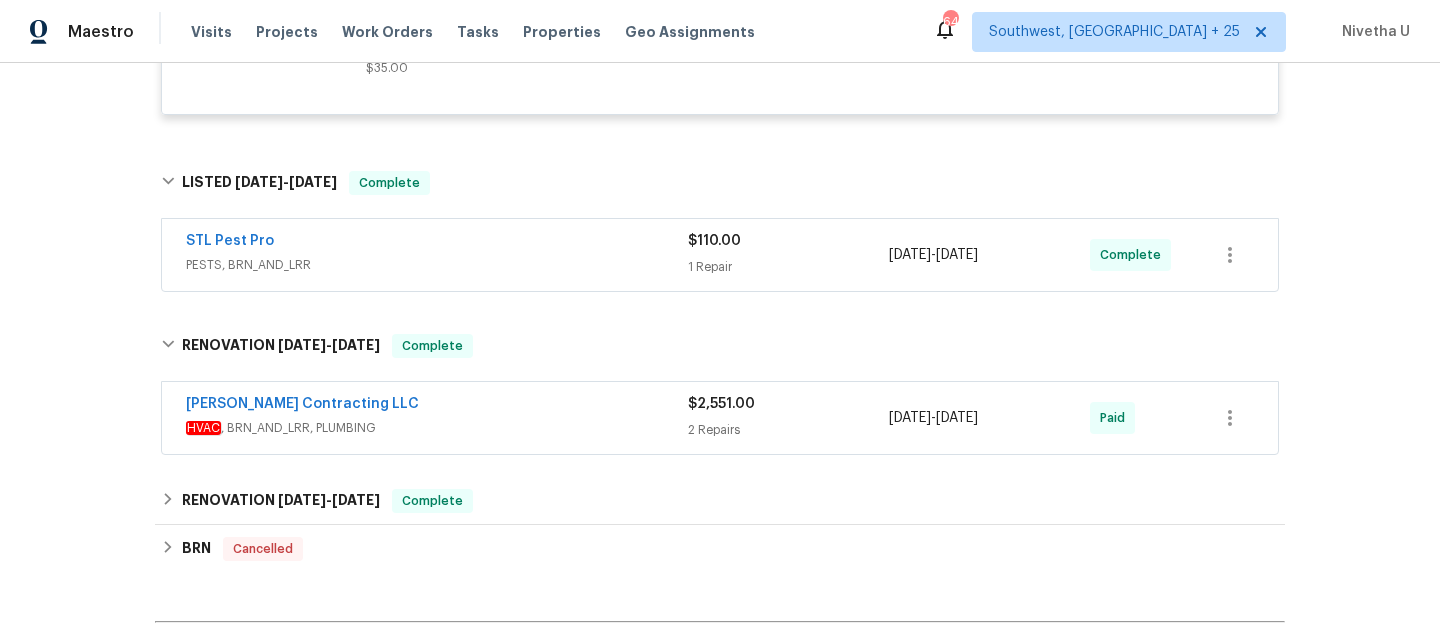 scroll, scrollTop: 2167, scrollLeft: 0, axis: vertical 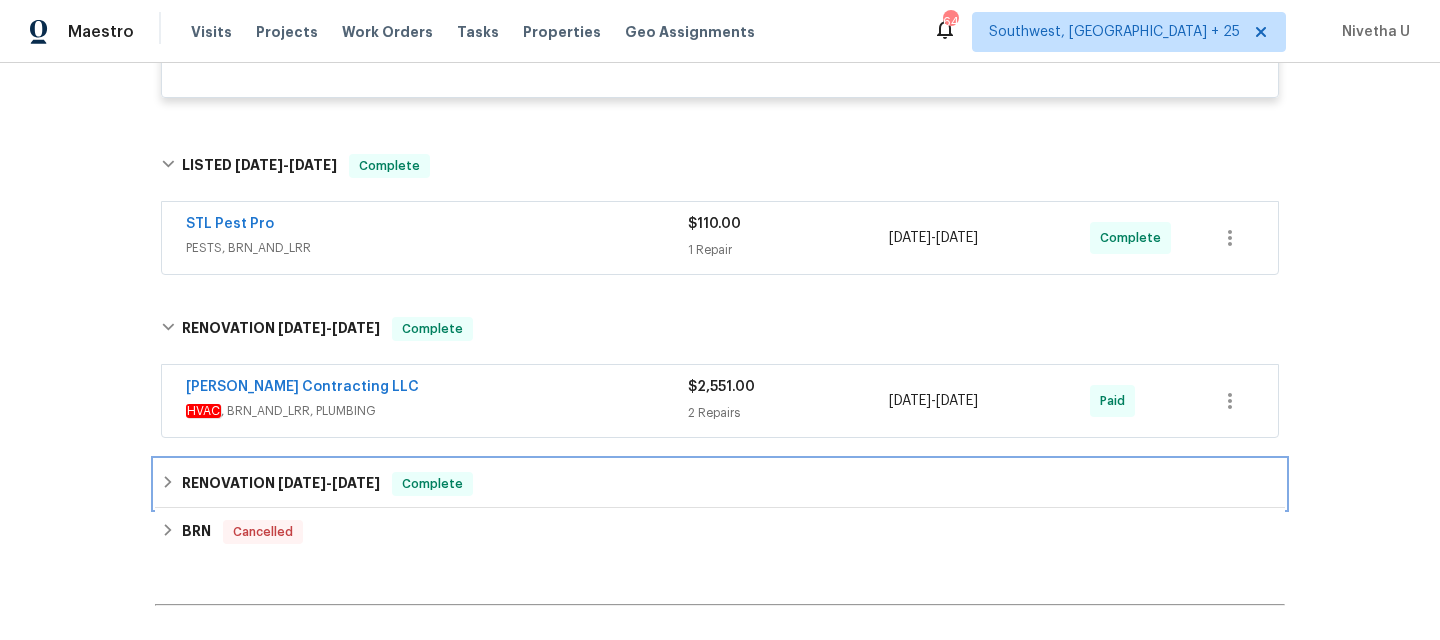 click on "RENOVATION   3/27/25  -  5/7/25 Complete" at bounding box center [720, 484] 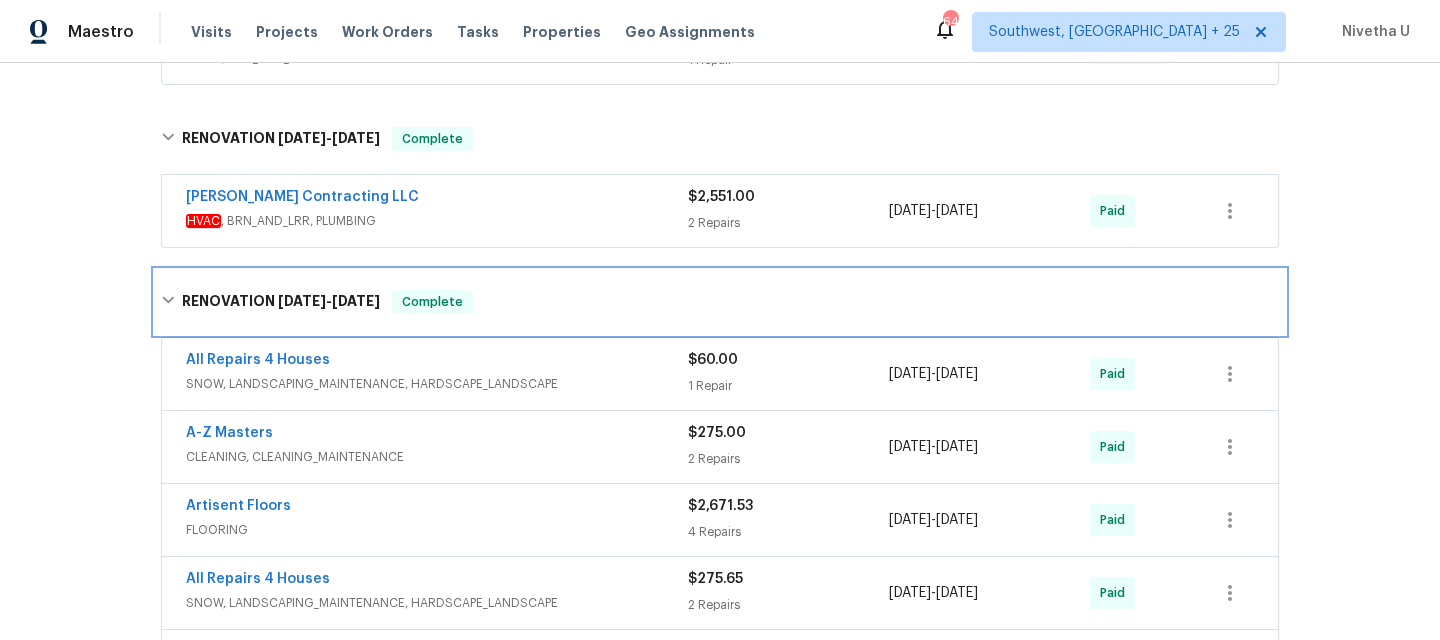scroll, scrollTop: 2401, scrollLeft: 0, axis: vertical 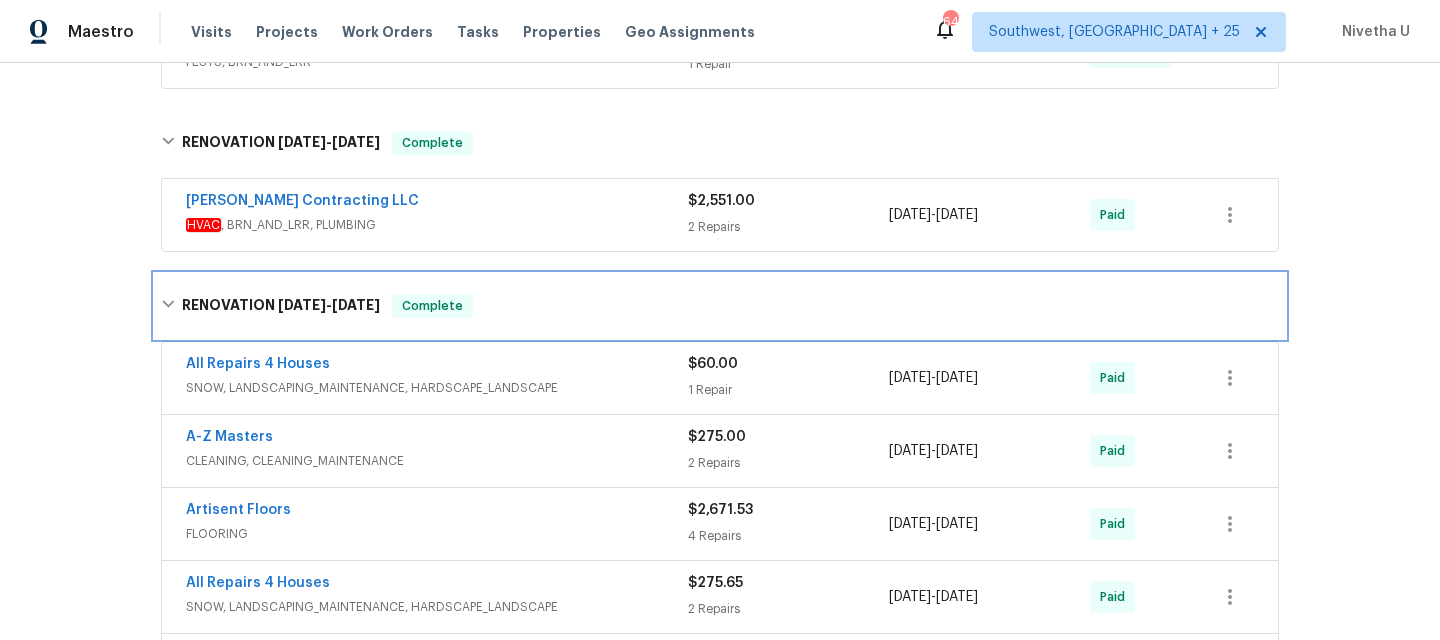 click on "RENOVATION   3/27/25  -  5/7/25 Complete" at bounding box center (720, 306) 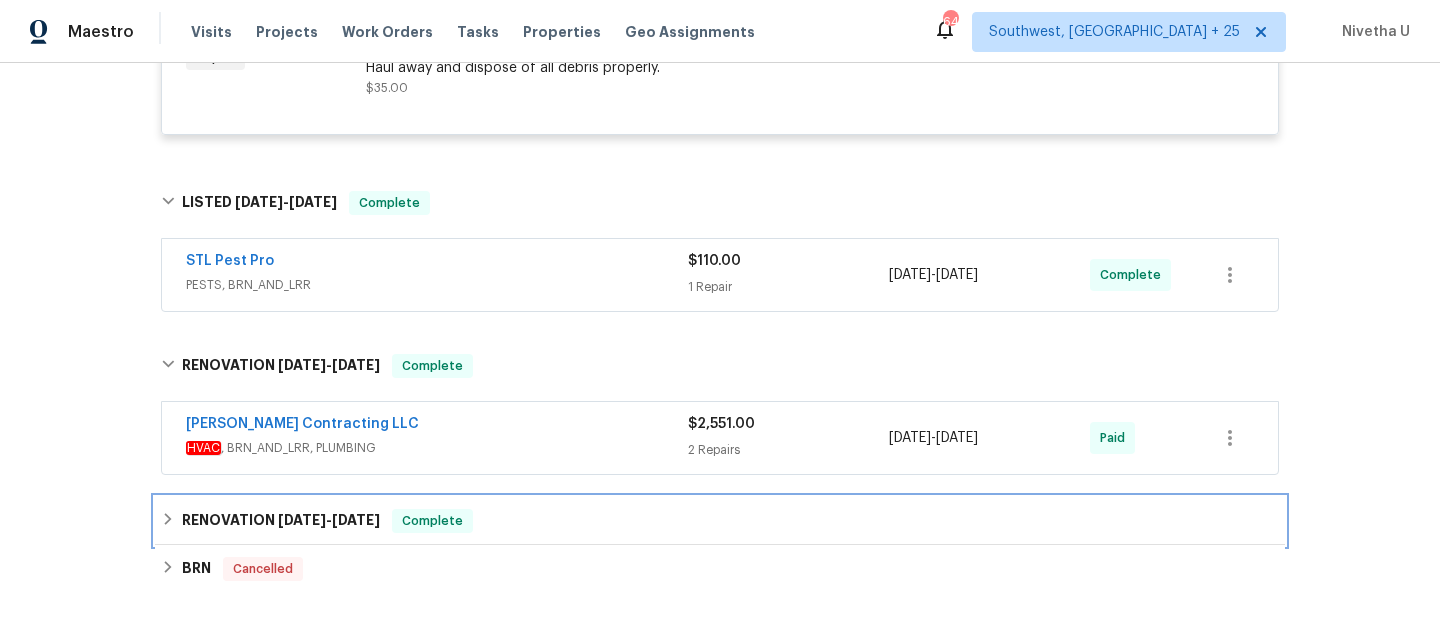 scroll, scrollTop: 2128, scrollLeft: 0, axis: vertical 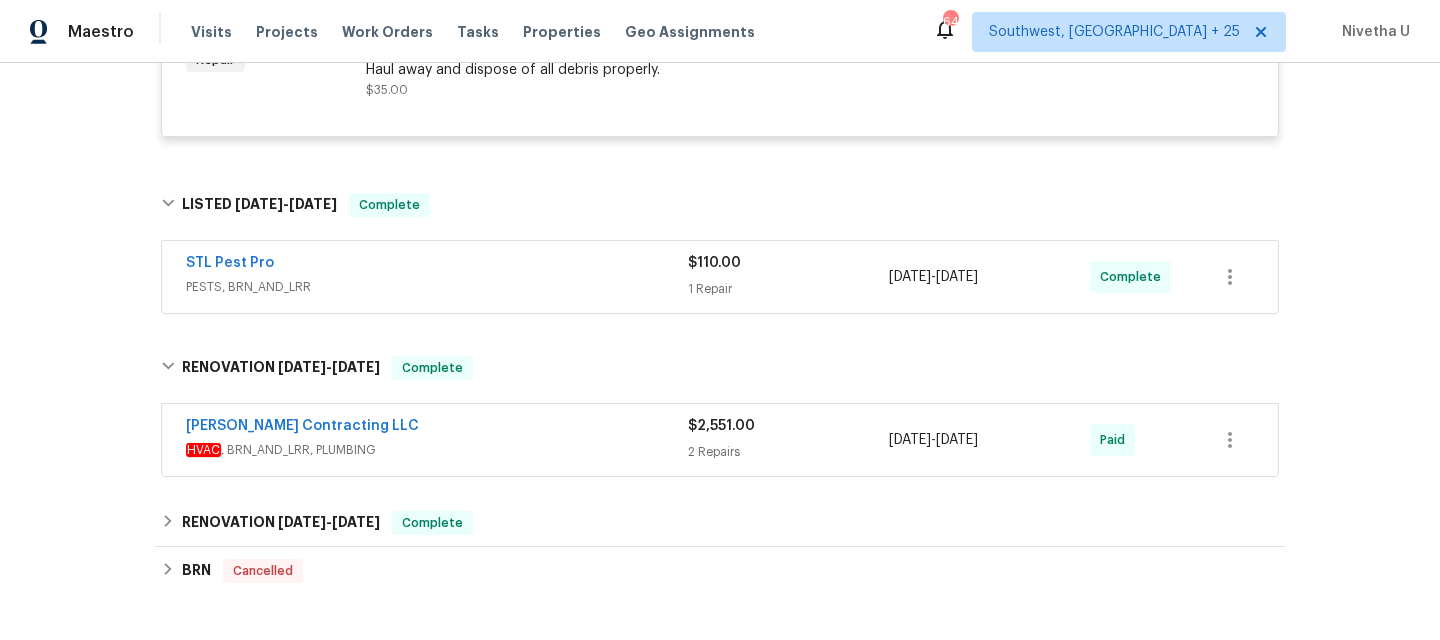 click on "HVAC , BRN_AND_LRR, PLUMBING" at bounding box center (437, 450) 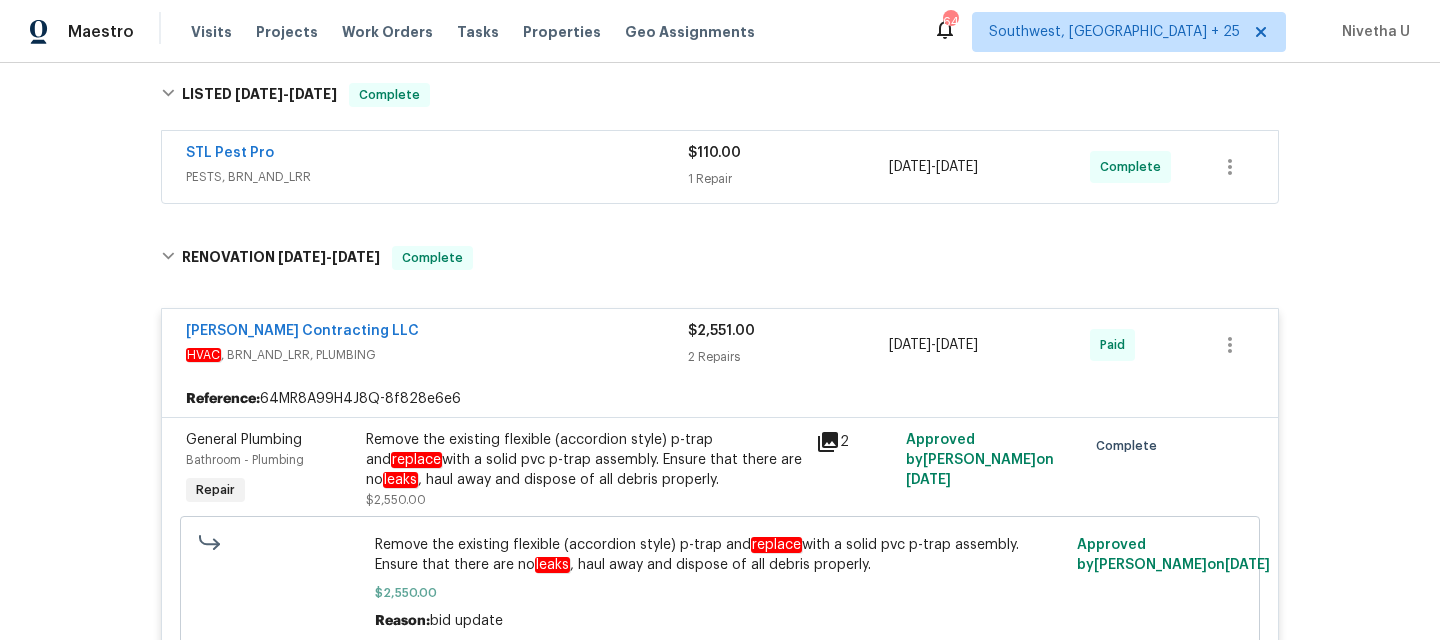 scroll, scrollTop: 2235, scrollLeft: 0, axis: vertical 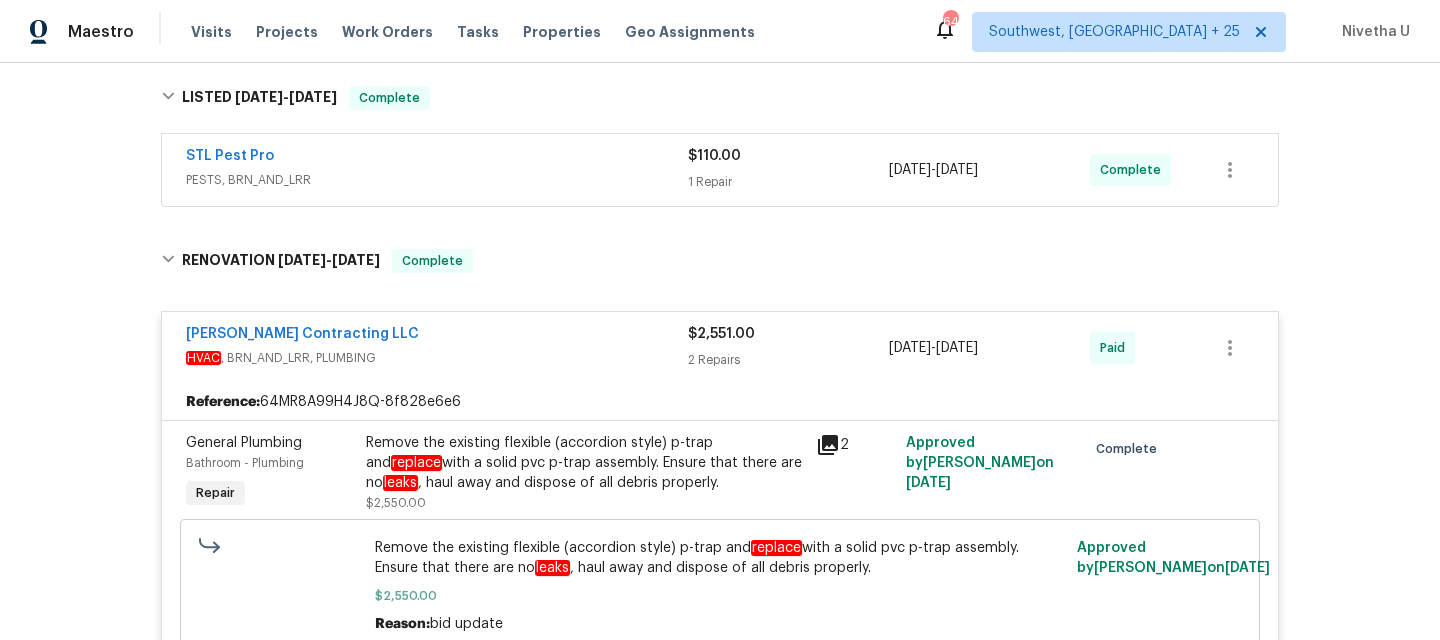 click on "Remove the existing flexible (accordion style) p-trap and  replace  with a solid pvc p-trap assembly. Ensure that there are no  leaks , haul away and dispose of all debris properly." at bounding box center [585, 463] 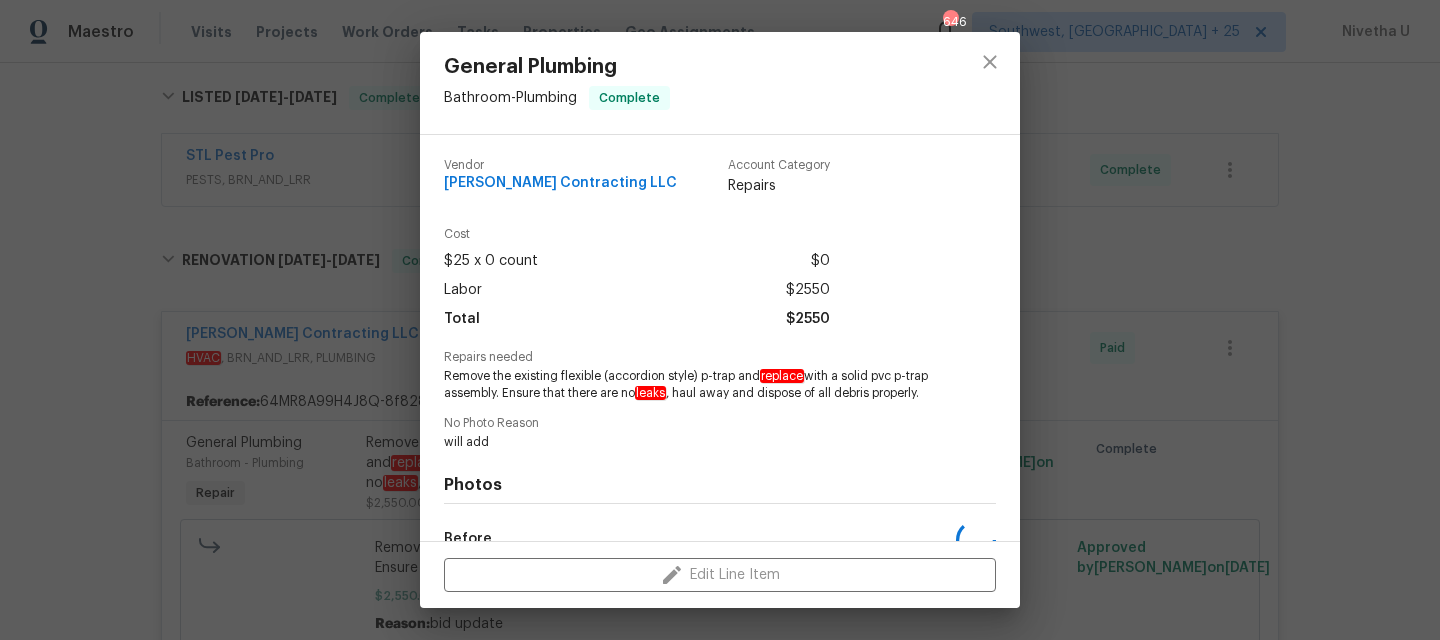 scroll, scrollTop: 264, scrollLeft: 0, axis: vertical 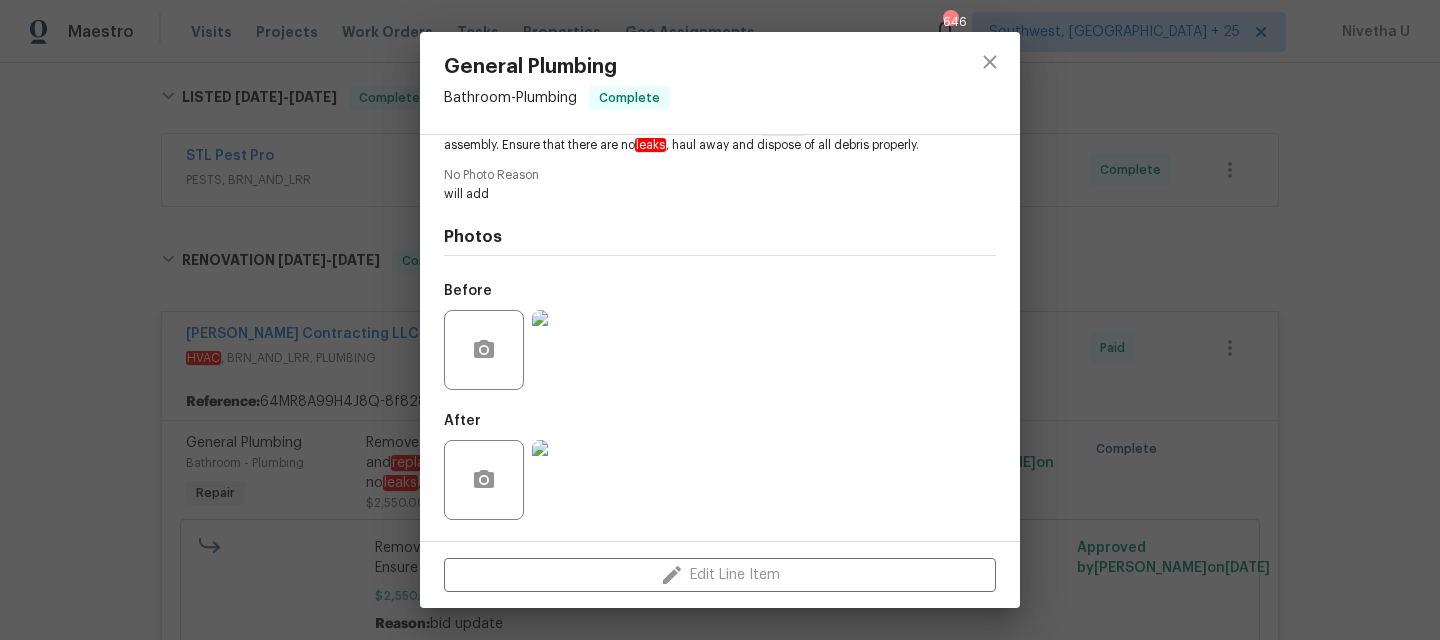 click at bounding box center (572, 350) 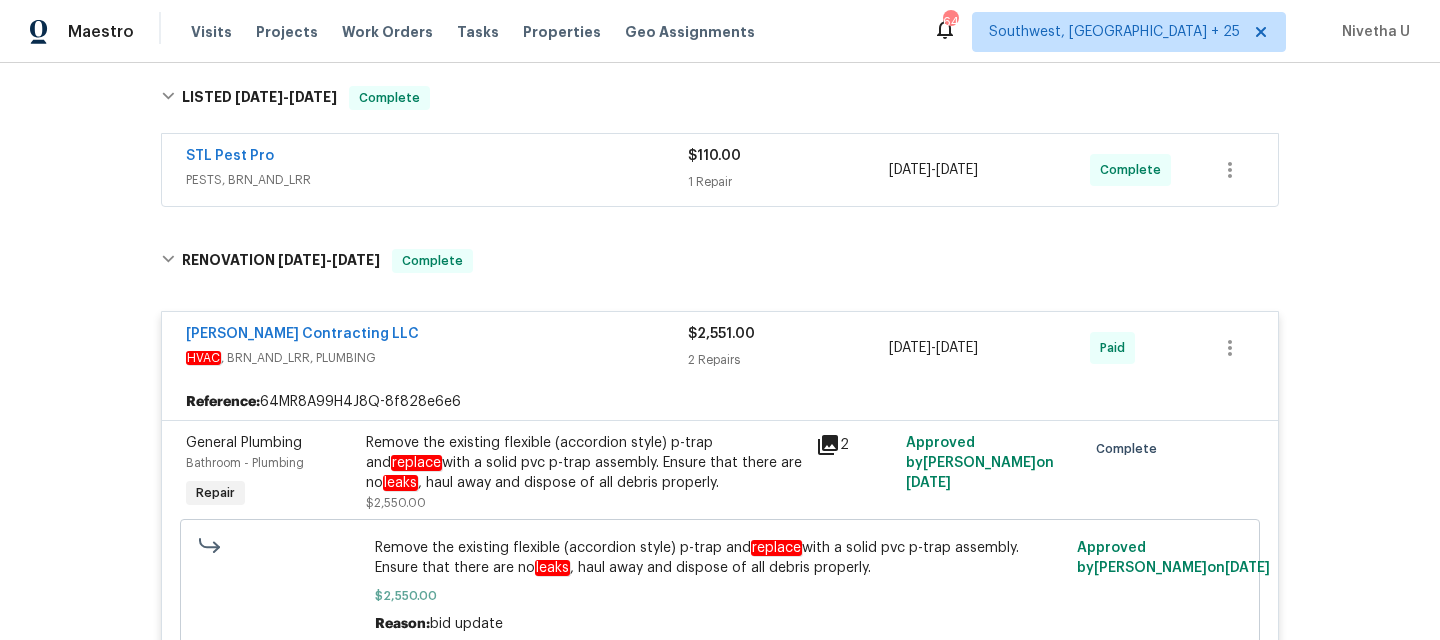click on "Remove the existing flexible (accordion style) p-trap and  replace  with a solid pvc p-trap assembly. Ensure that there are no  leaks , haul away and dispose of all debris properly." at bounding box center (585, 463) 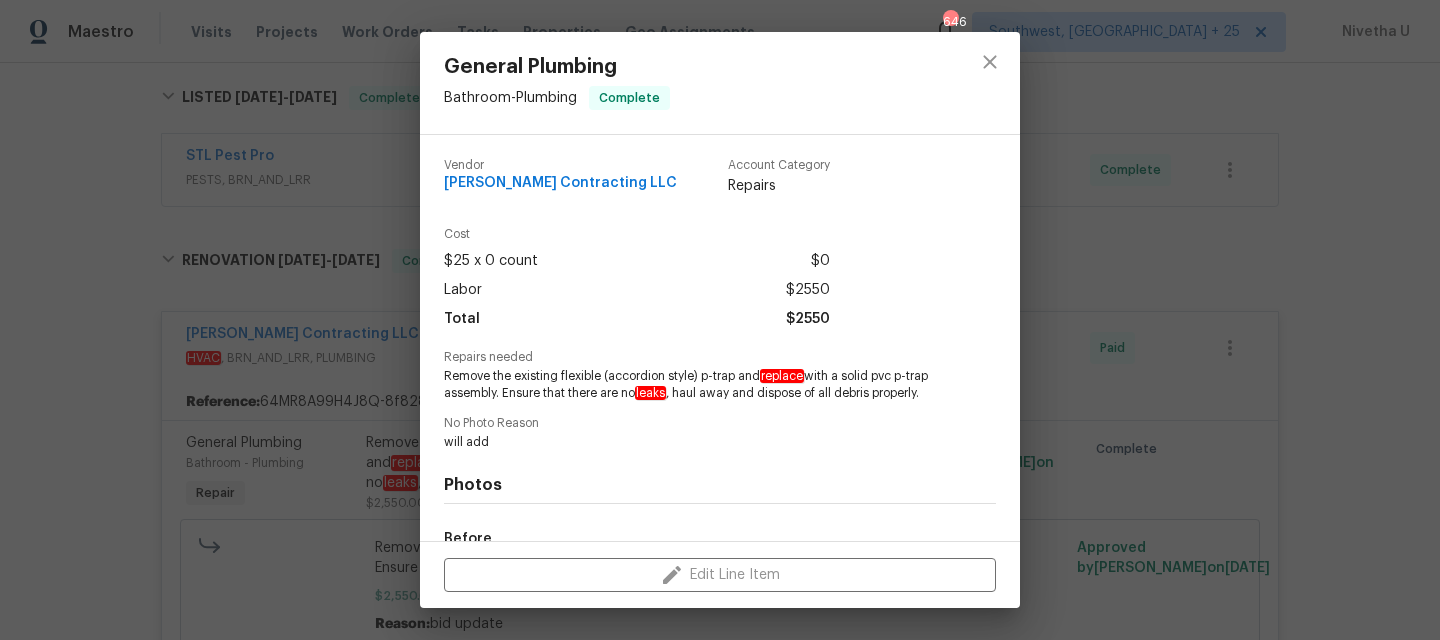 scroll, scrollTop: 264, scrollLeft: 0, axis: vertical 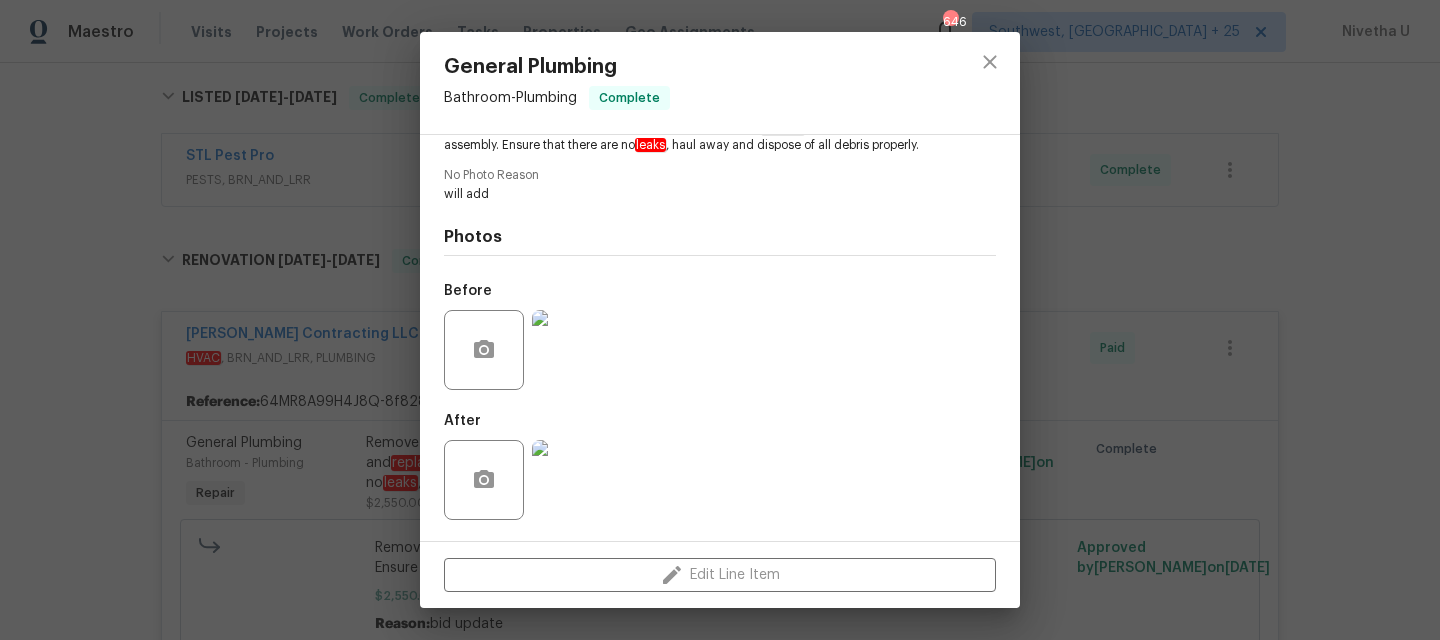 click at bounding box center (572, 480) 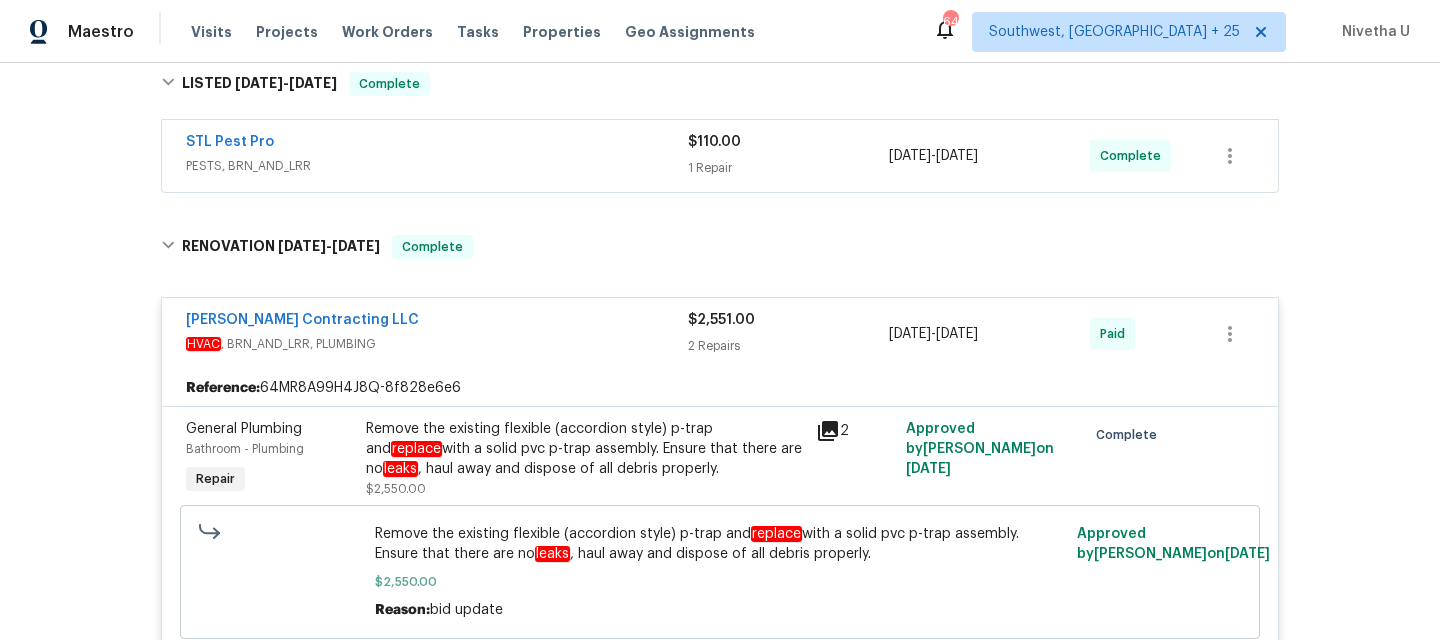 scroll, scrollTop: 2194, scrollLeft: 0, axis: vertical 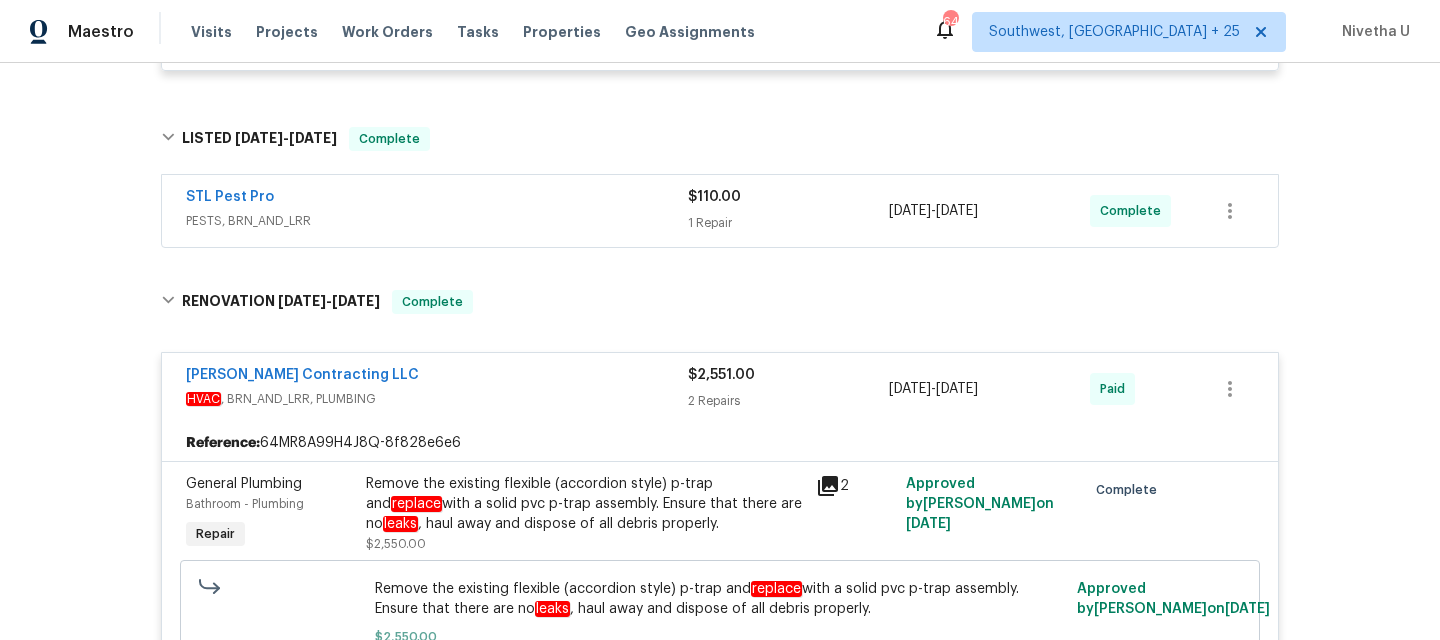 click on "HVAC , BRN_AND_LRR, PLUMBING" at bounding box center [437, 399] 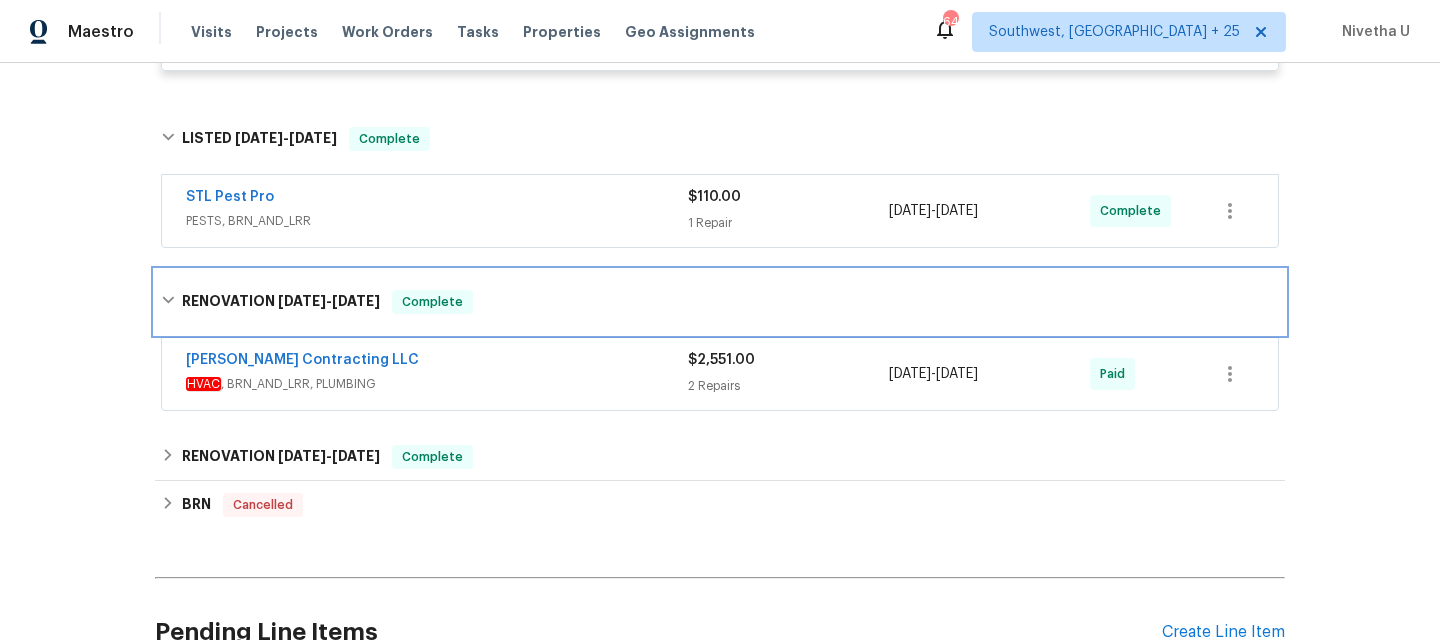 click on "RENOVATION   5/28/25  -  6/4/25 Complete" at bounding box center [720, 302] 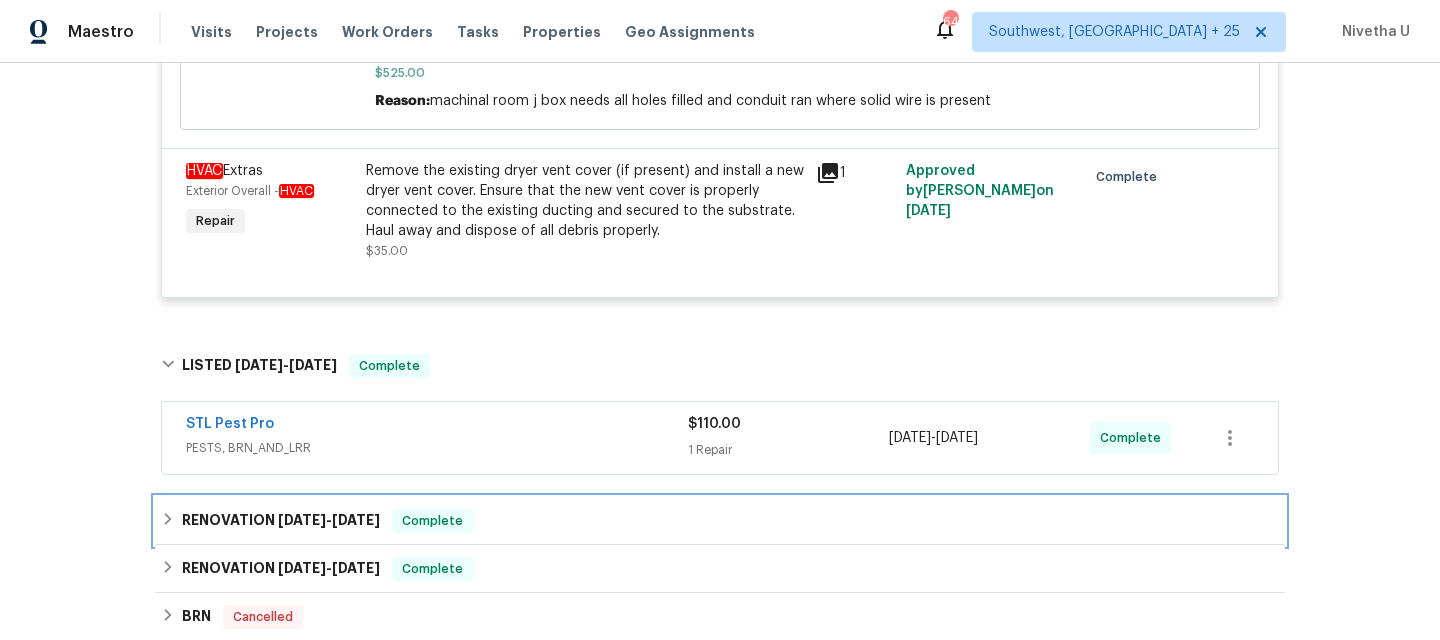 scroll, scrollTop: 1965, scrollLeft: 0, axis: vertical 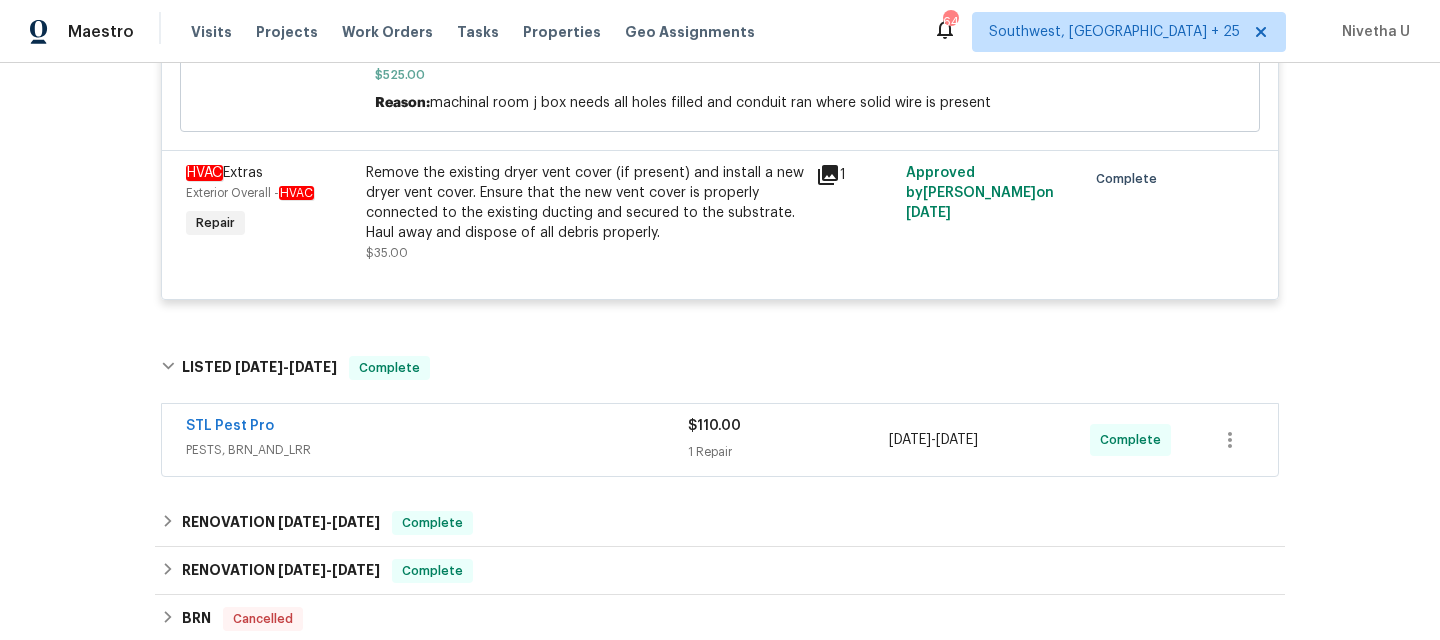 click on "PESTS, BRN_AND_LRR" at bounding box center (437, 450) 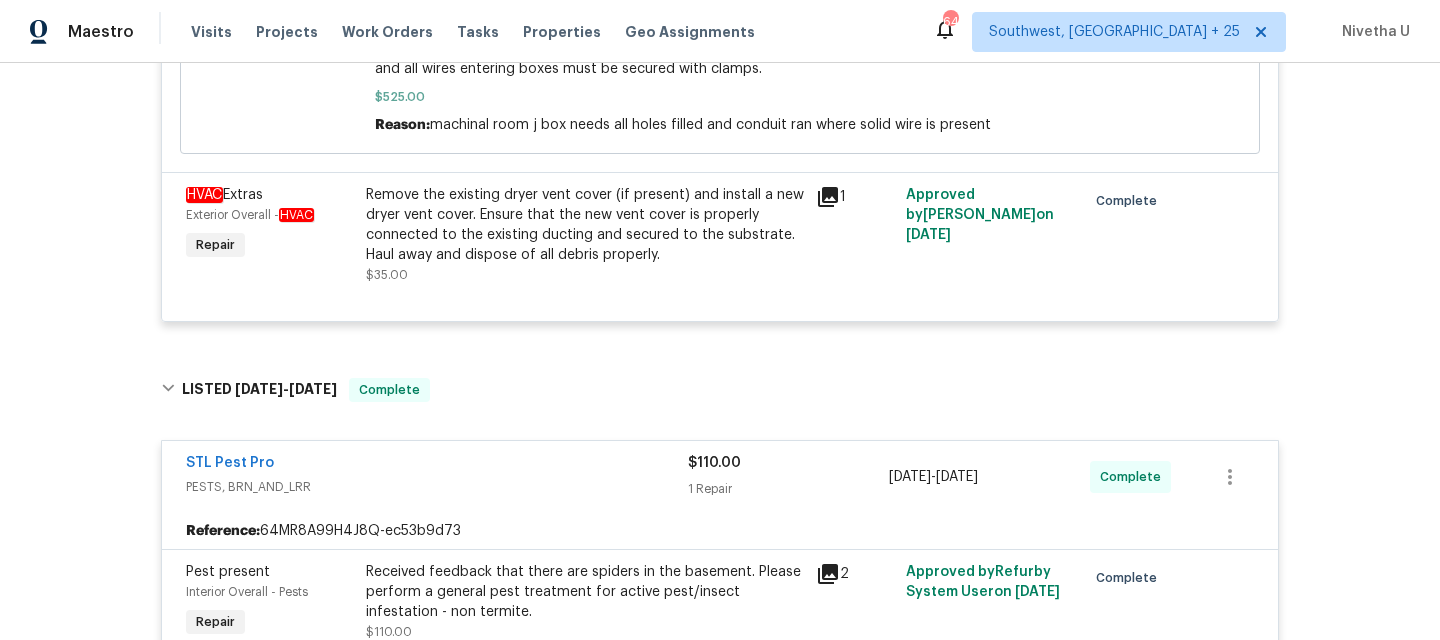 scroll, scrollTop: 2094, scrollLeft: 0, axis: vertical 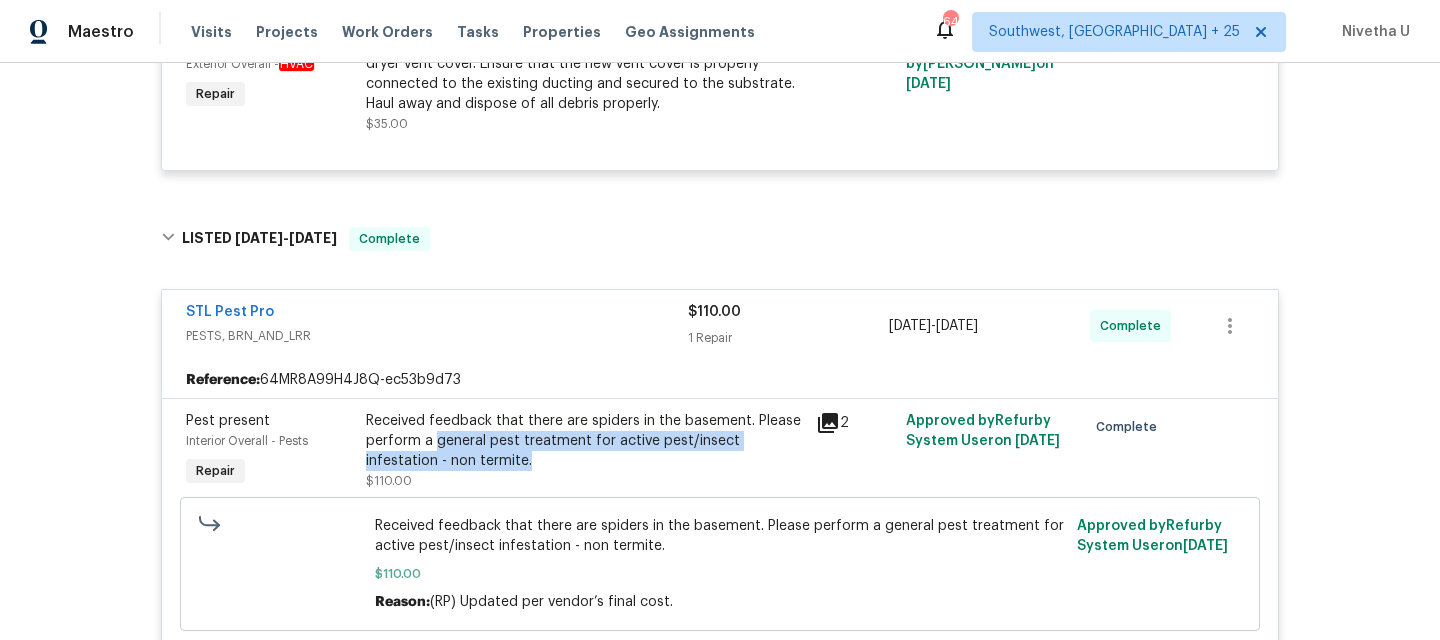 drag, startPoint x: 426, startPoint y: 406, endPoint x: 779, endPoint y: 415, distance: 353.11472 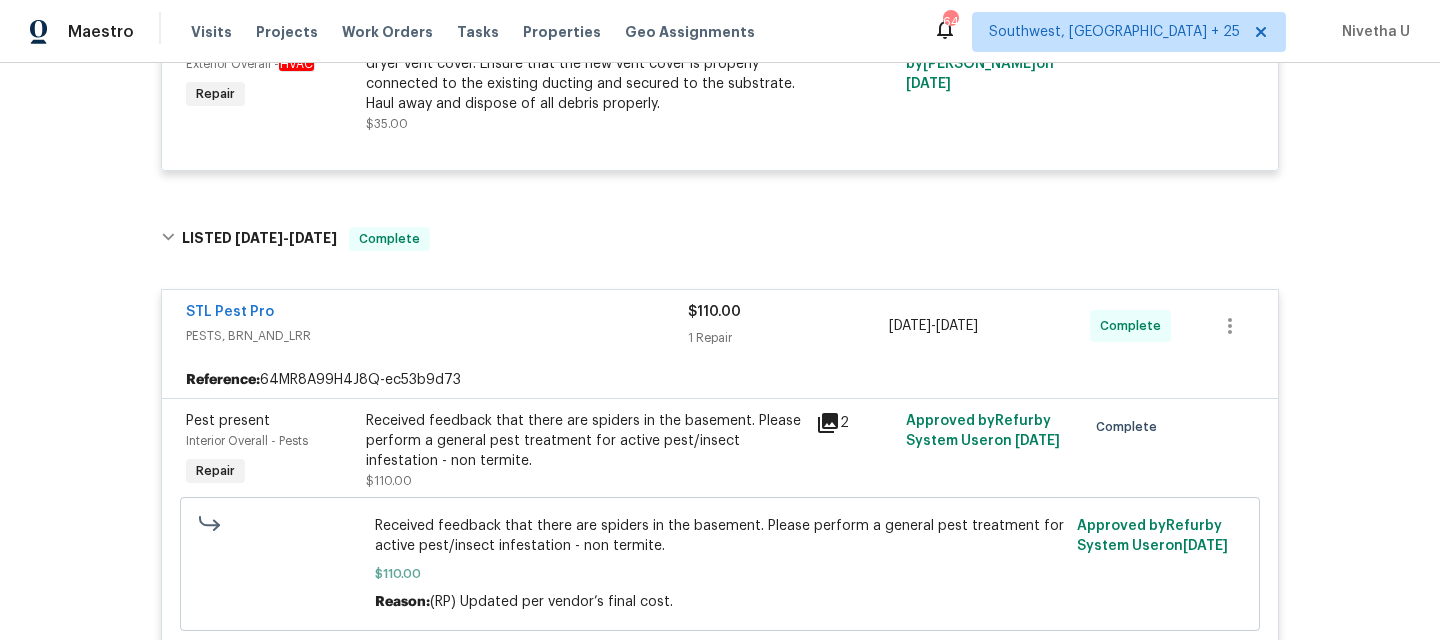 drag, startPoint x: 576, startPoint y: 386, endPoint x: 669, endPoint y: 386, distance: 93 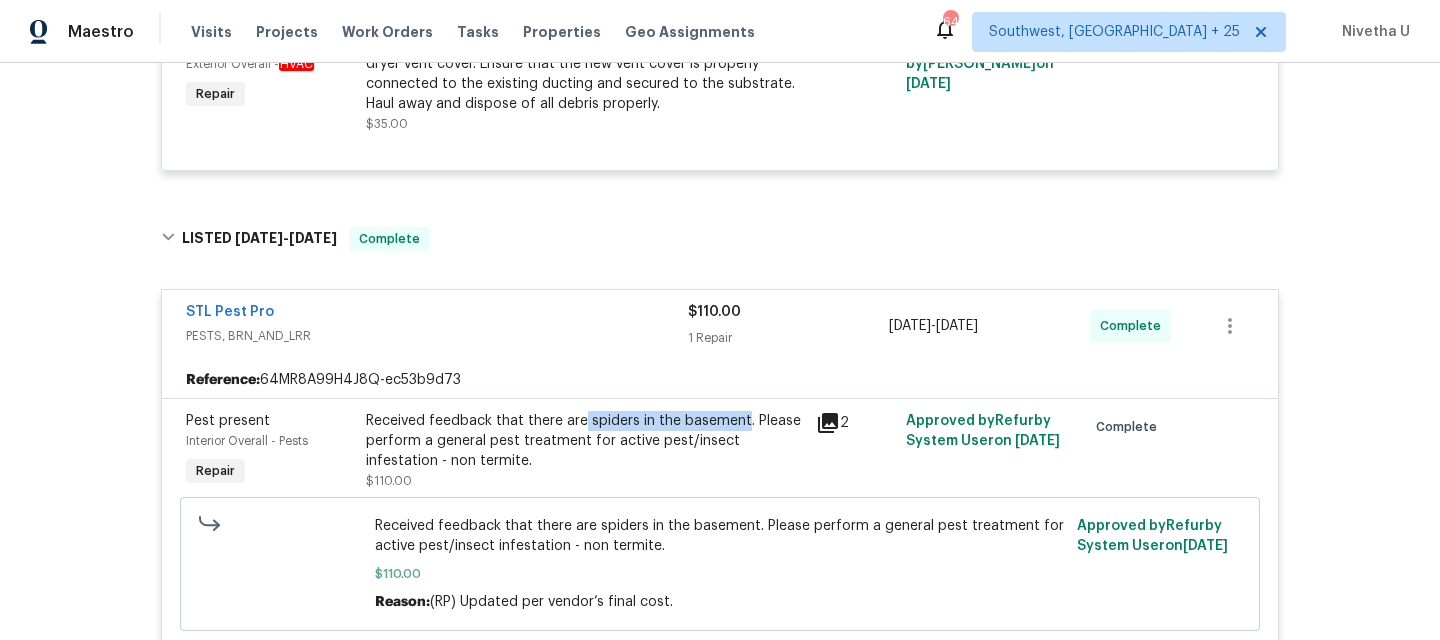 drag, startPoint x: 576, startPoint y: 388, endPoint x: 735, endPoint y: 388, distance: 159 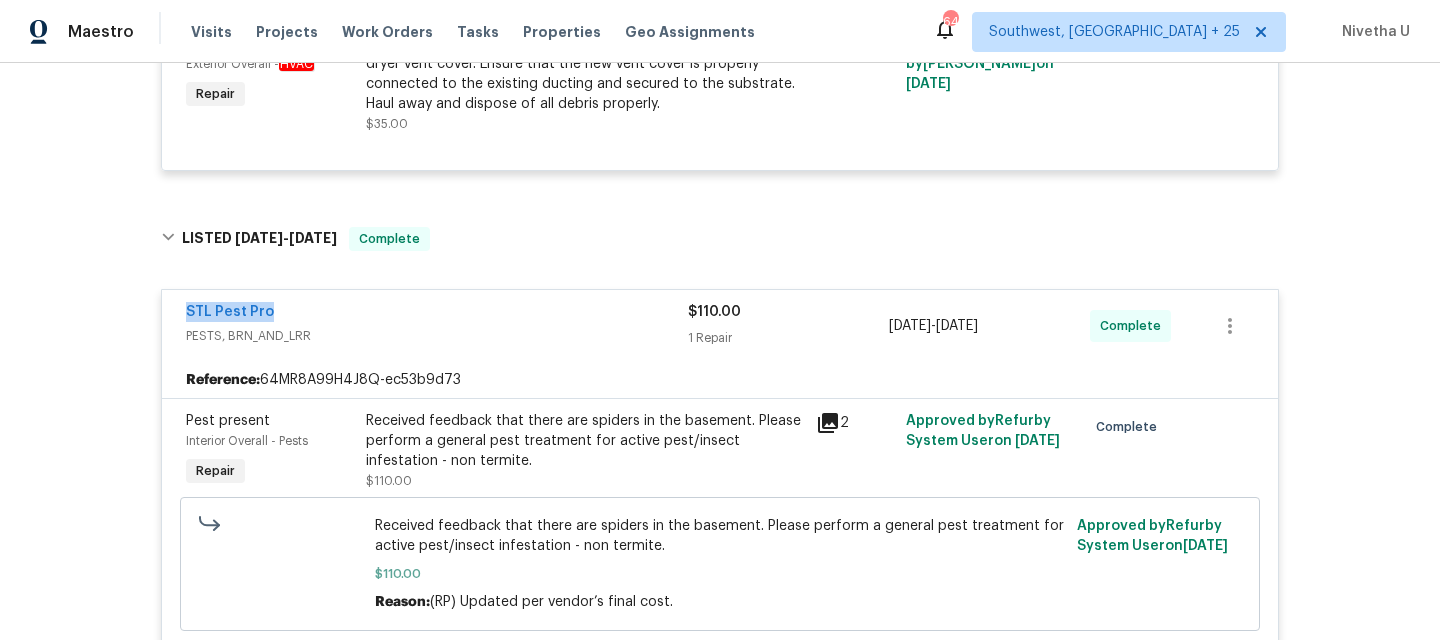 drag, startPoint x: 281, startPoint y: 279, endPoint x: 143, endPoint y: 279, distance: 138 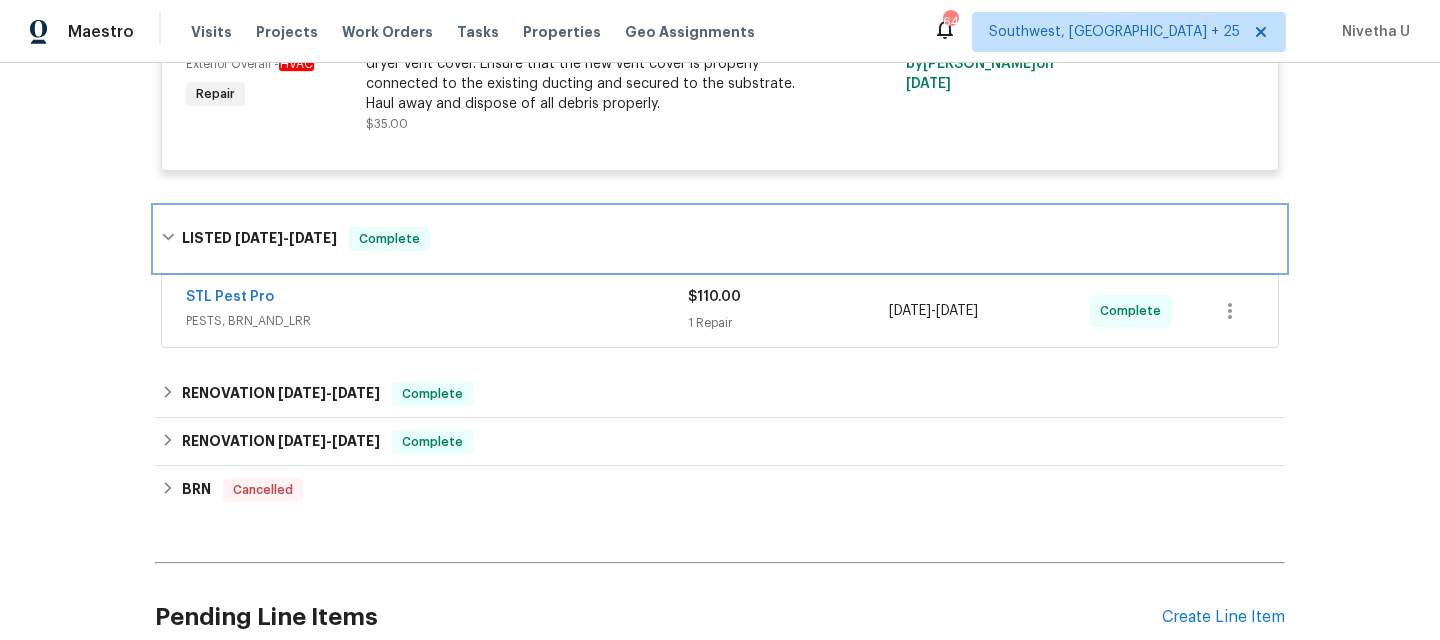 click on "LISTED   7/7/25  -  7/10/25 Complete" at bounding box center (720, 239) 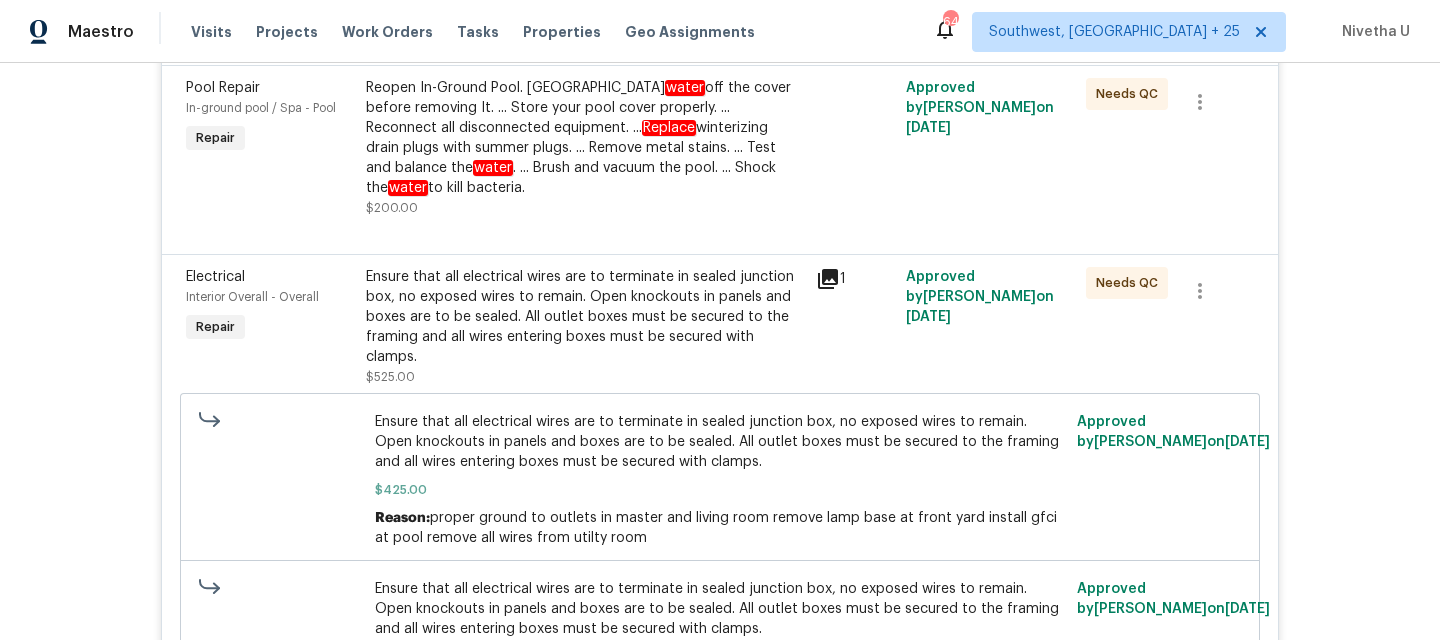 scroll, scrollTop: 1381, scrollLeft: 0, axis: vertical 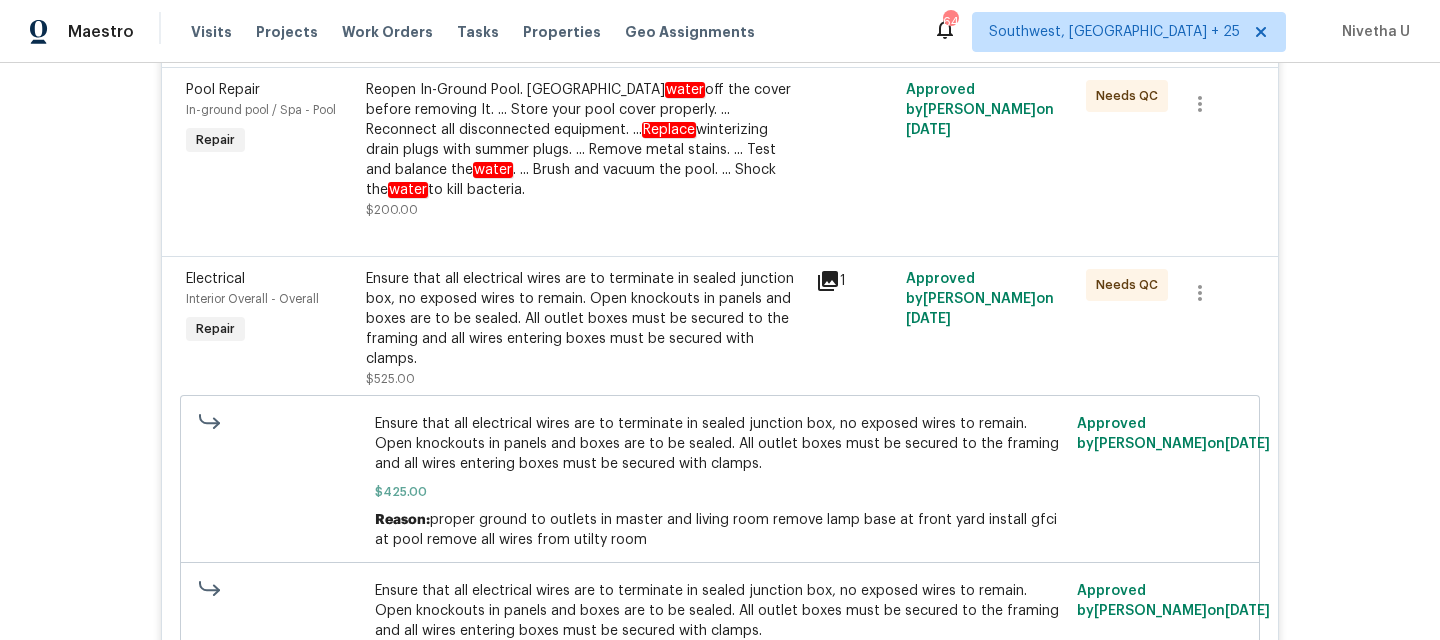 click on "Reopen In-Ground Pool. Drain  water  off the cover before removing It. ... Store your pool cover properly. ... Reconnect all disconnected equipment. ...  Replace  winterizing drain plugs with summer plugs. ... Remove metal stains. ... Test and balance the  water . ... Brush and vacuum the pool. ... Shock the  water  to kill bacteria." at bounding box center (585, 140) 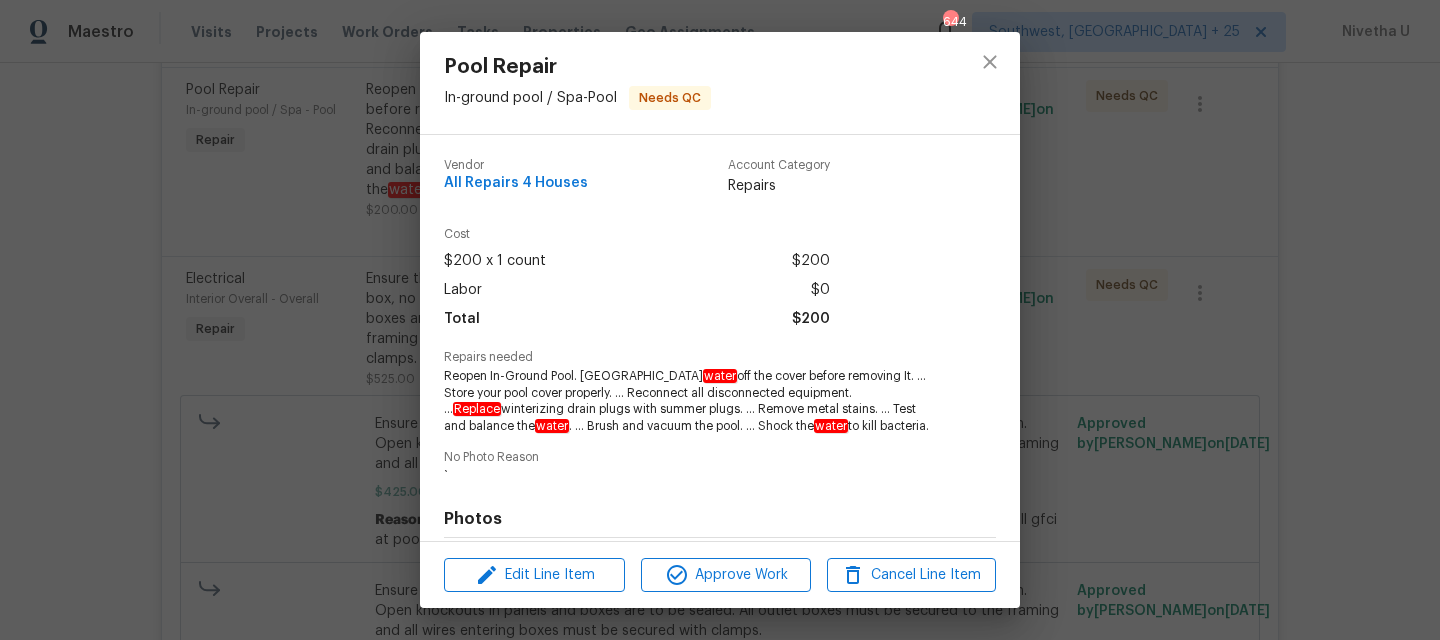 scroll, scrollTop: 280, scrollLeft: 0, axis: vertical 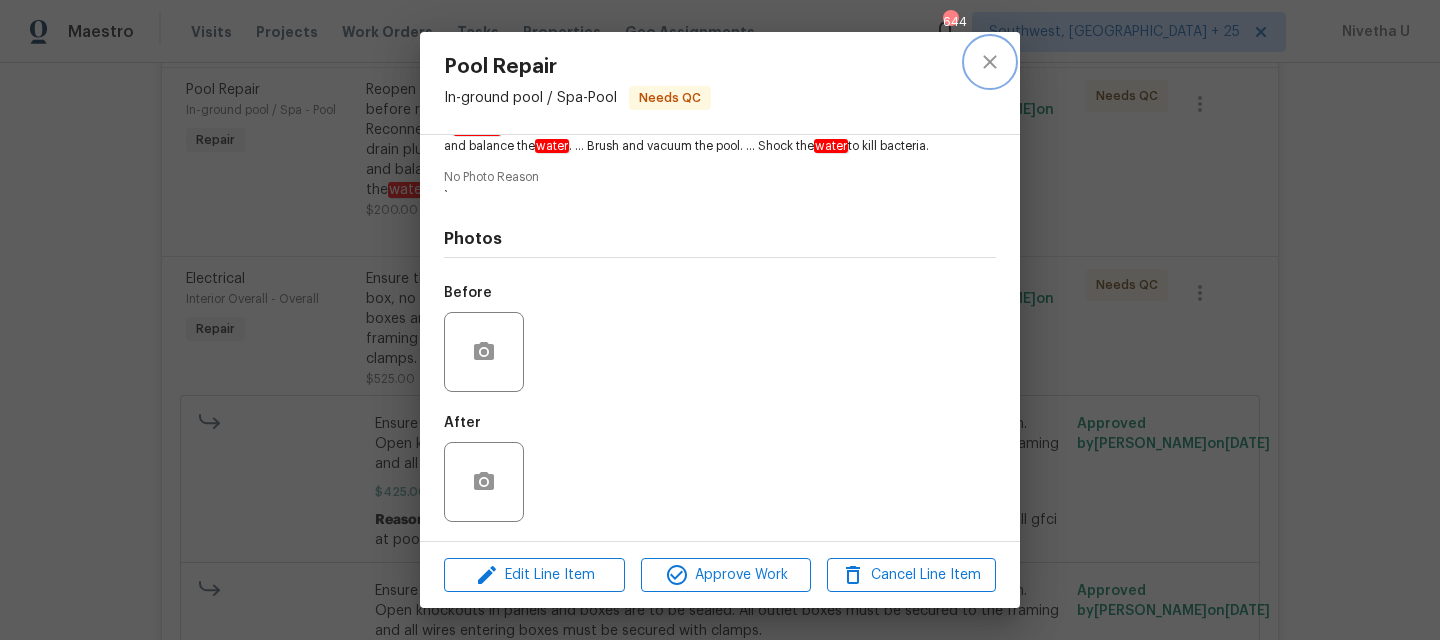 click at bounding box center [990, 62] 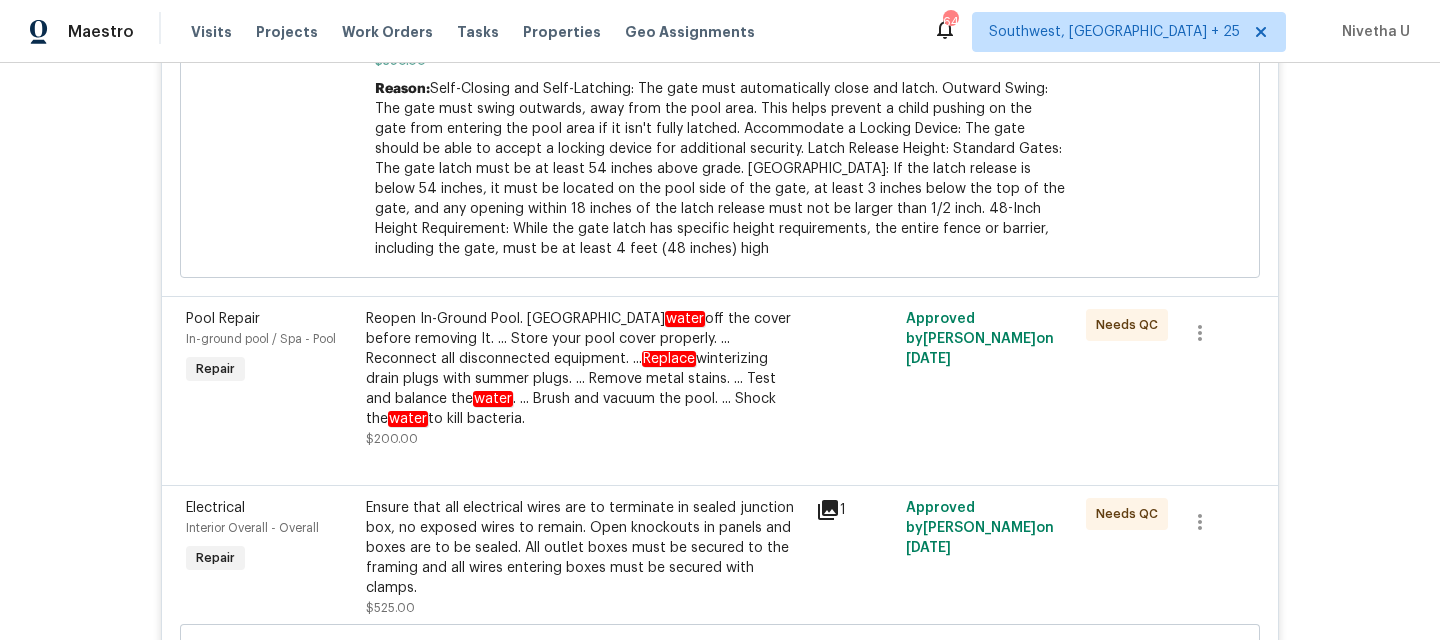 scroll, scrollTop: 1147, scrollLeft: 0, axis: vertical 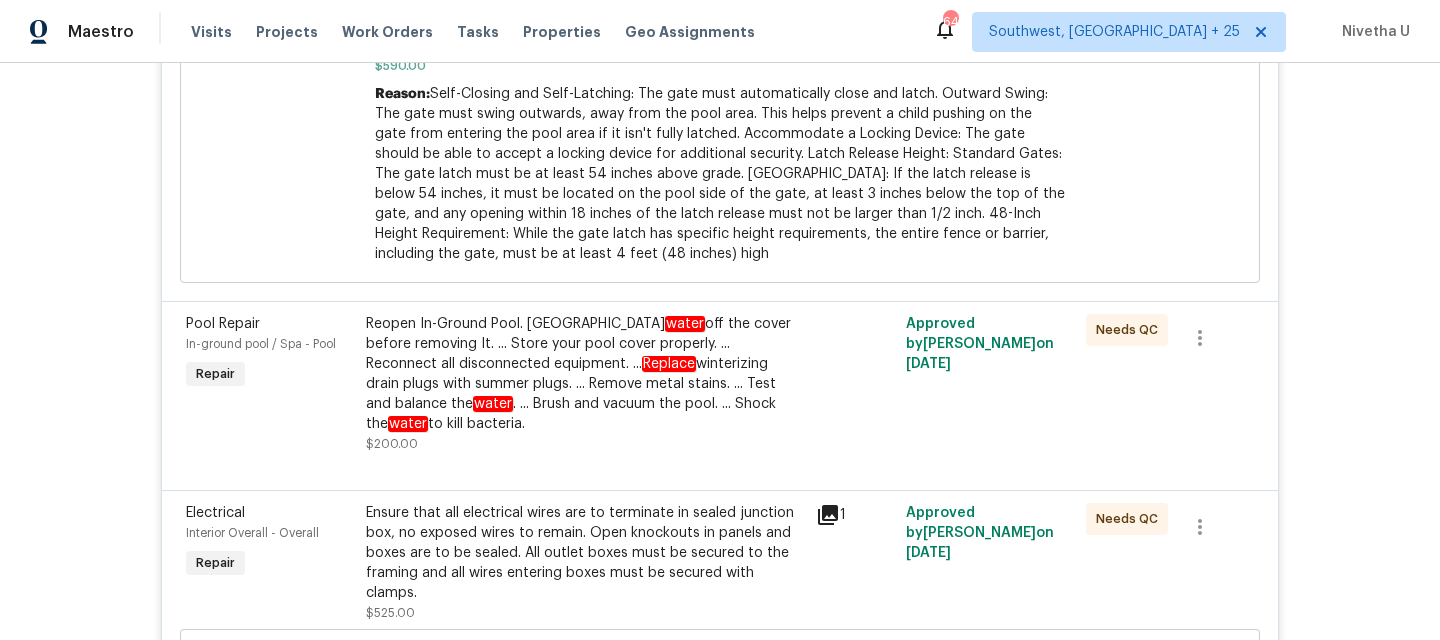 click on "Reopen In-Ground Pool. Drain  water  off the cover before removing It. ... Store your pool cover properly. ... Reconnect all disconnected equipment. ...  Replace  winterizing drain plugs with summer plugs. ... Remove metal stains. ... Test and balance the  water . ... Brush and vacuum the pool. ... Shock the  water  to kill bacteria." at bounding box center (585, 374) 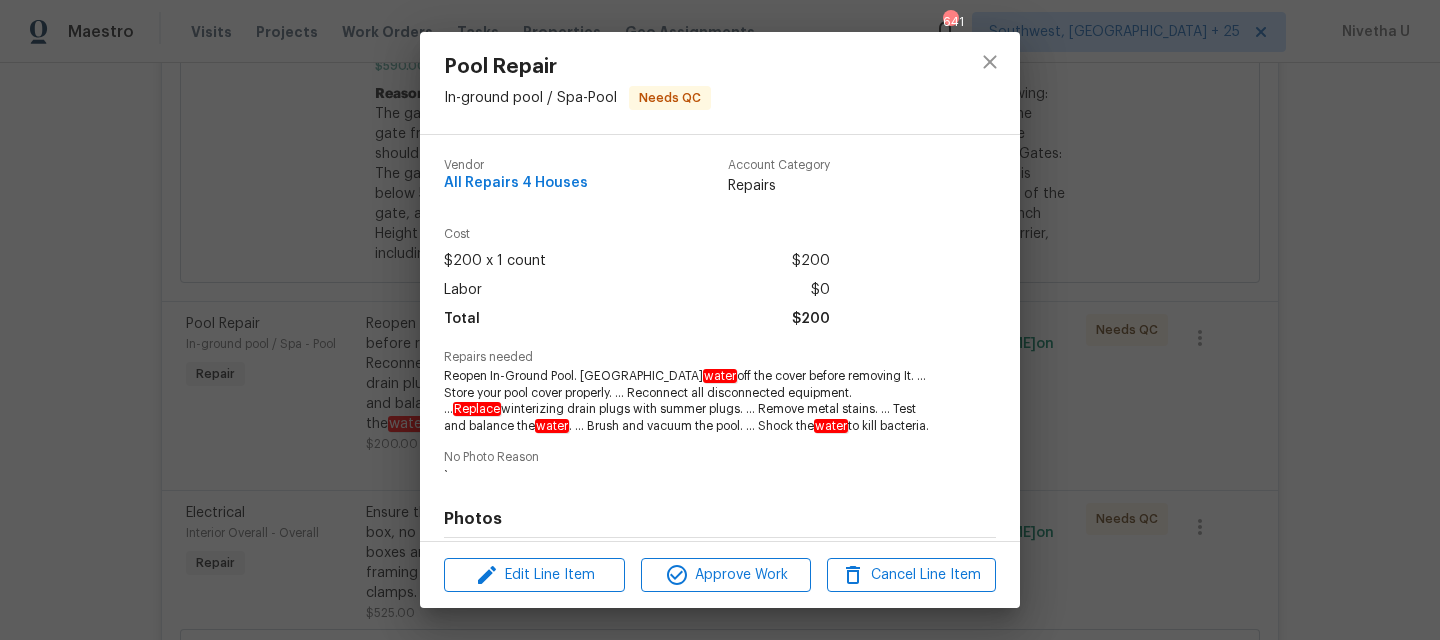 click on "Pool Repair In-ground pool / Spa  -  Pool Needs QC Vendor All Repairs 4 Houses Account Category Repairs Cost $200 x 1 count $200 Labor $0 Total $200 Repairs needed Reopen In-Ground Pool. Drain  water  off the cover before removing It. ... Store your pool cover properly. ... Reconnect all disconnected equipment. ...  Replace  winterizing drain plugs with summer plugs. ... Remove metal stains. ... Test and balance the  water . ... Brush and vacuum the pool. ... Shock the  water  to kill bacteria. No Photo Reason ` Photos Before After  Edit Line Item  Approve Work  Cancel Line Item" at bounding box center [720, 320] 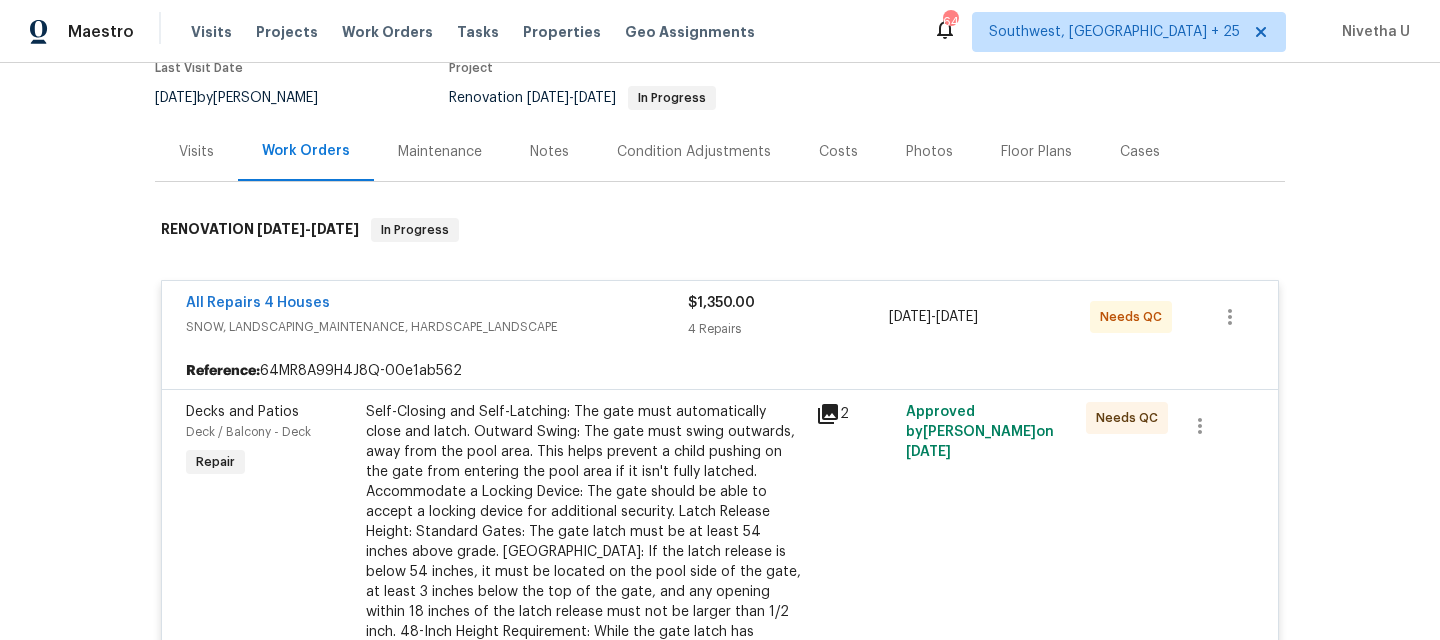 scroll, scrollTop: 205, scrollLeft: 0, axis: vertical 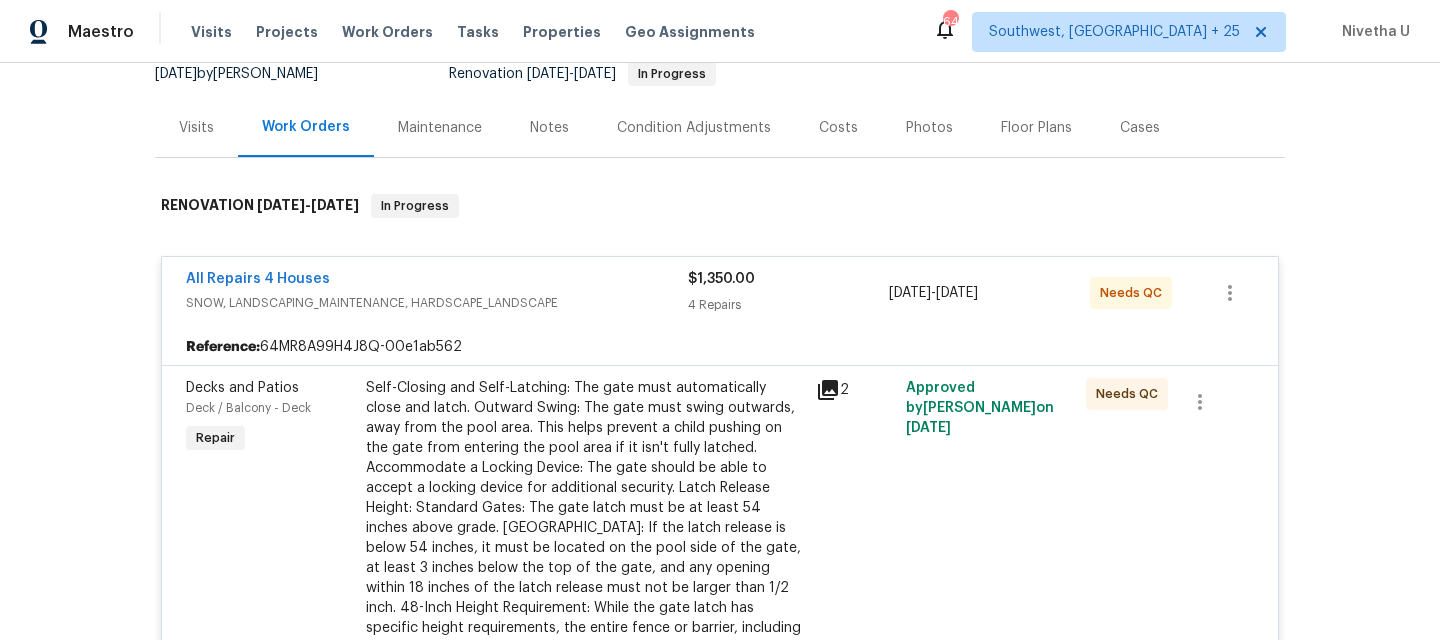 click 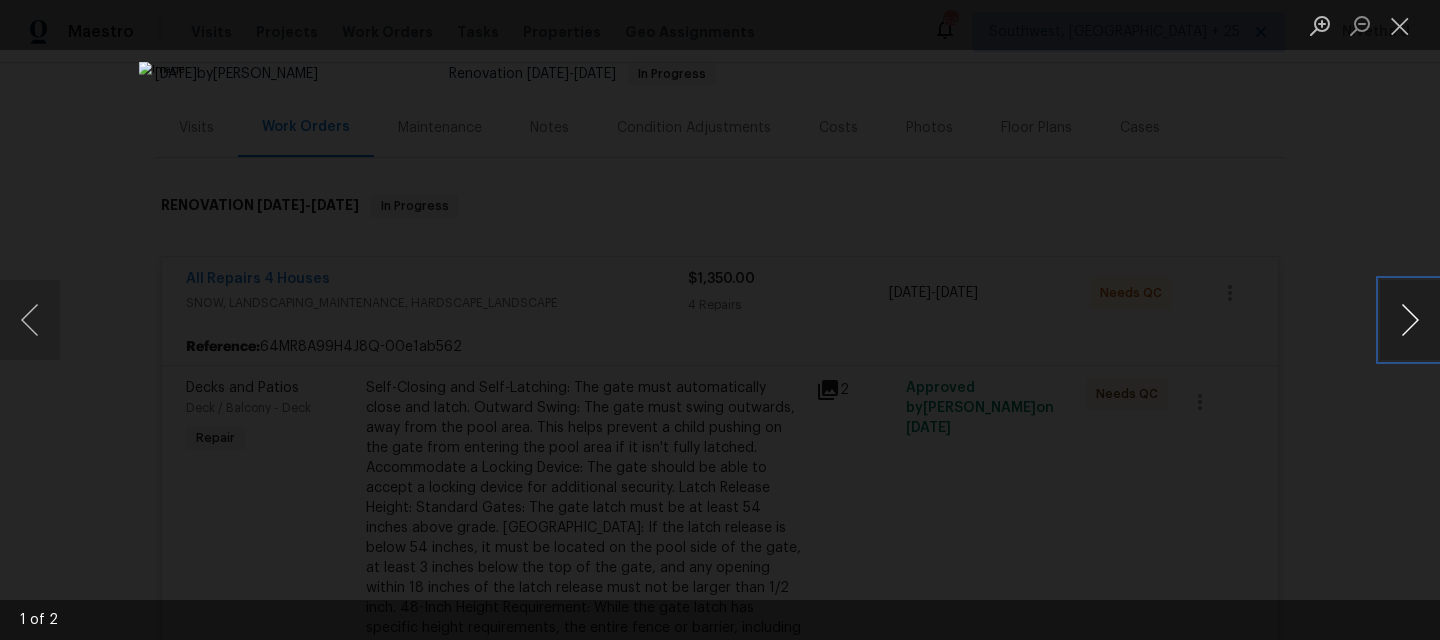 click at bounding box center (1410, 320) 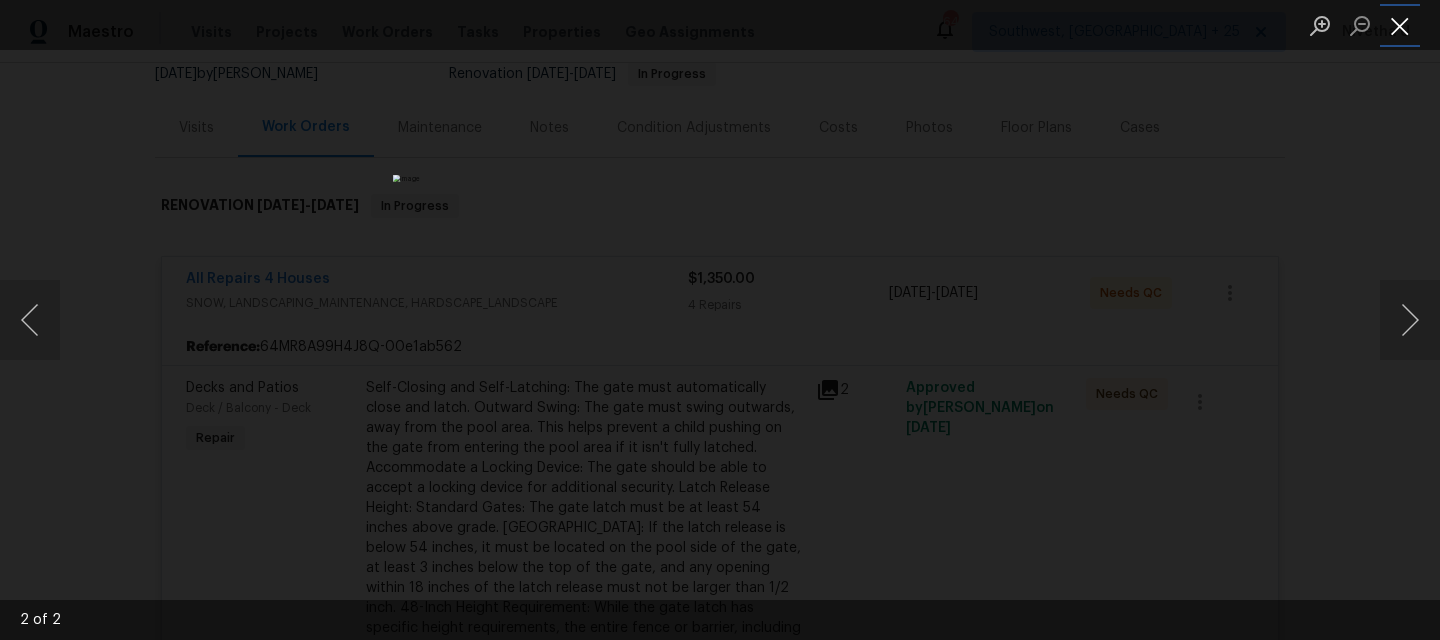 click at bounding box center (1400, 25) 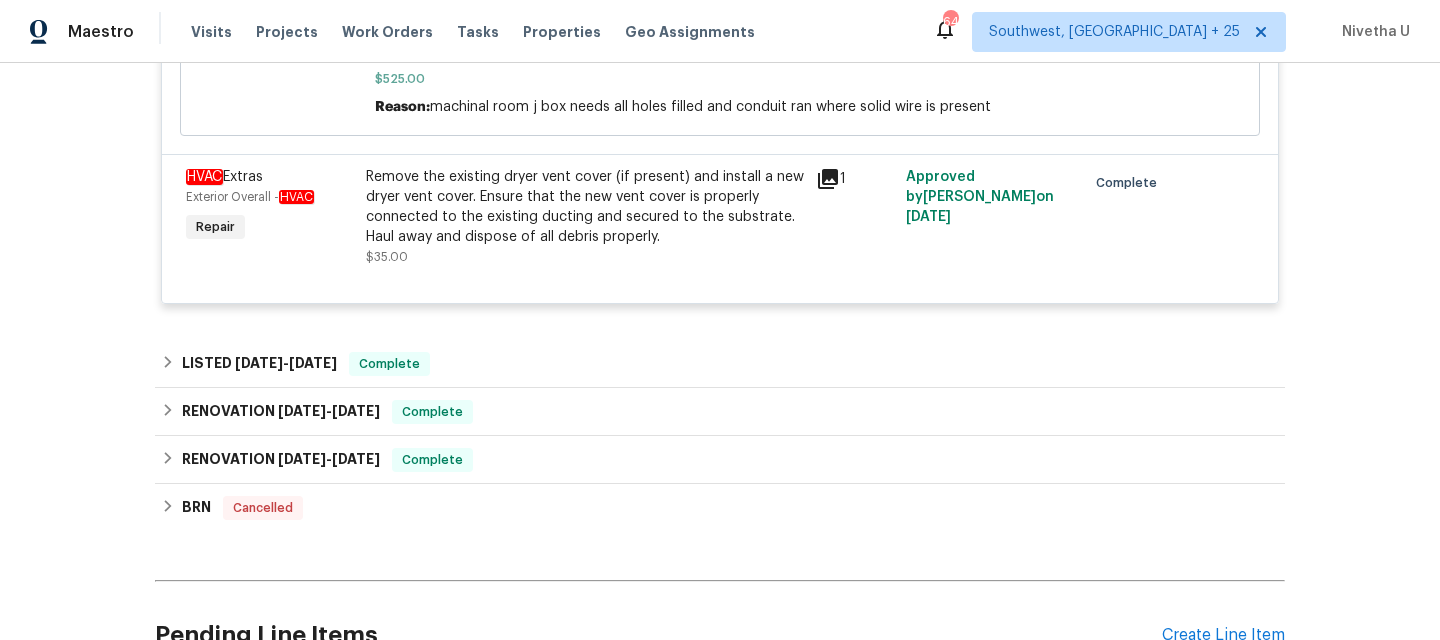 scroll, scrollTop: 2010, scrollLeft: 0, axis: vertical 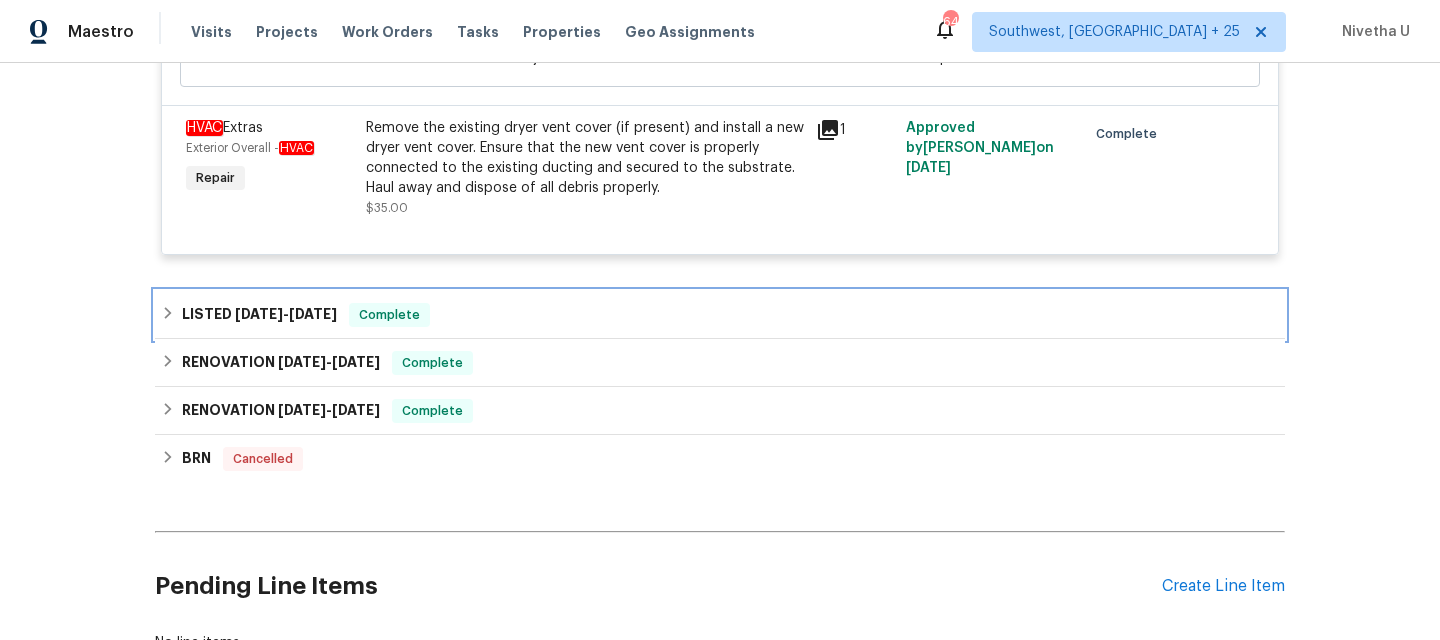click on "[DATE]" at bounding box center (259, 314) 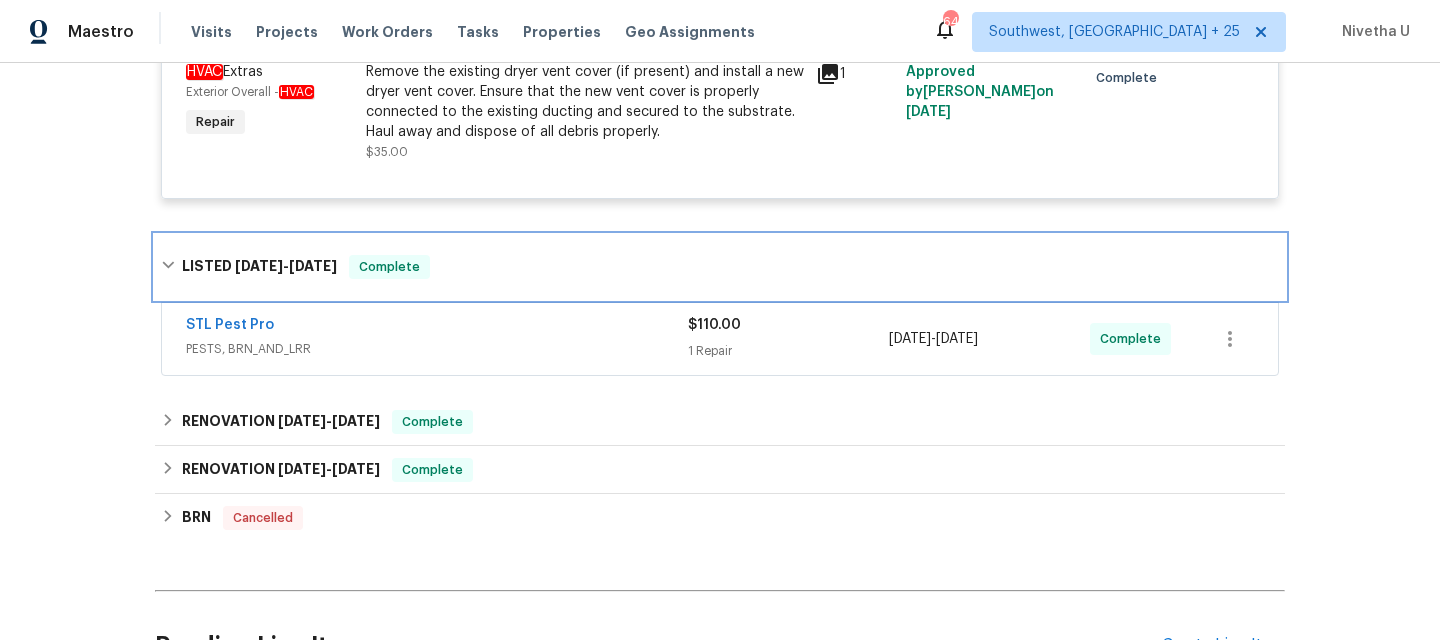 scroll, scrollTop: 2156, scrollLeft: 0, axis: vertical 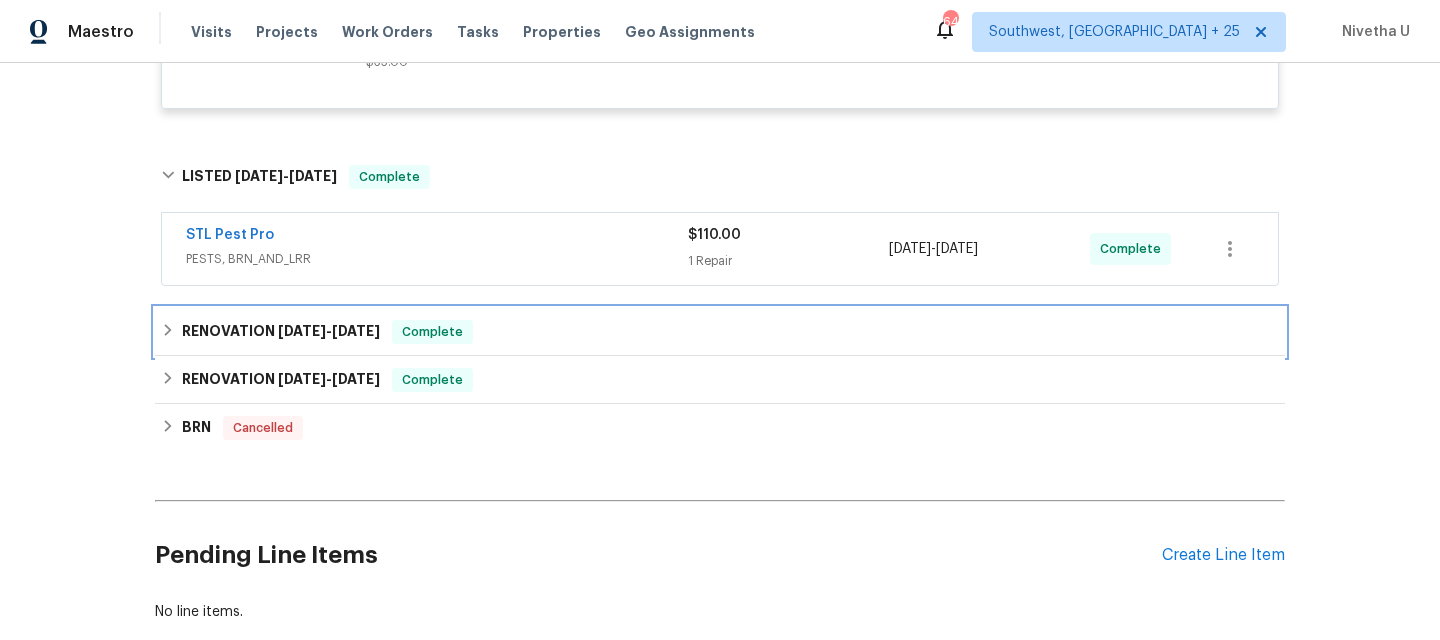 click on "[DATE]" at bounding box center [302, 331] 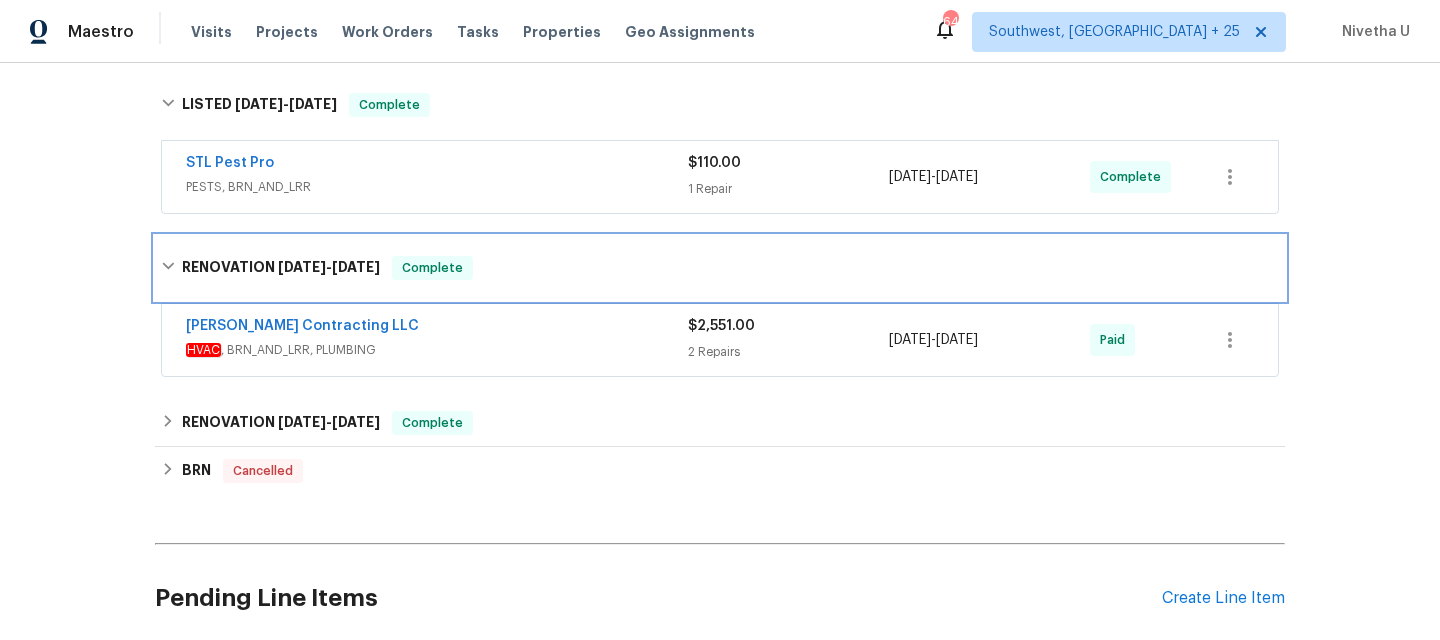 scroll, scrollTop: 2241, scrollLeft: 0, axis: vertical 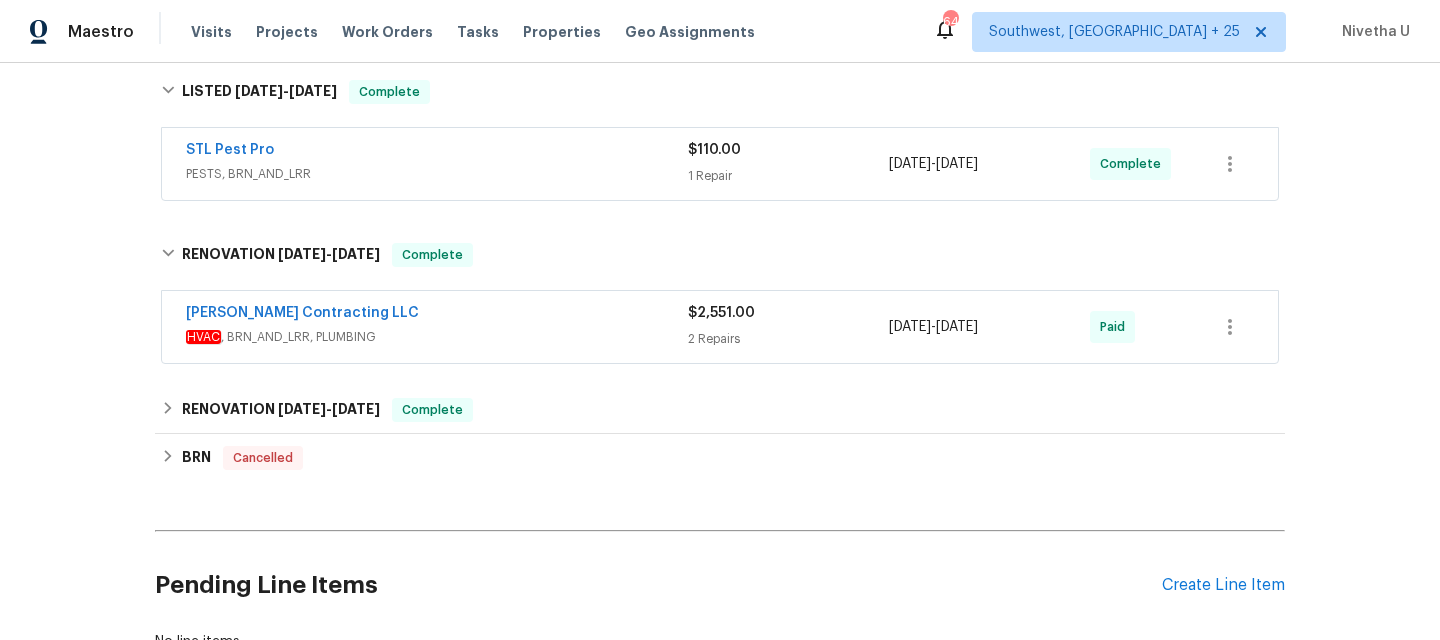 click on "$2,551.00 2 Repairs" at bounding box center [788, 327] 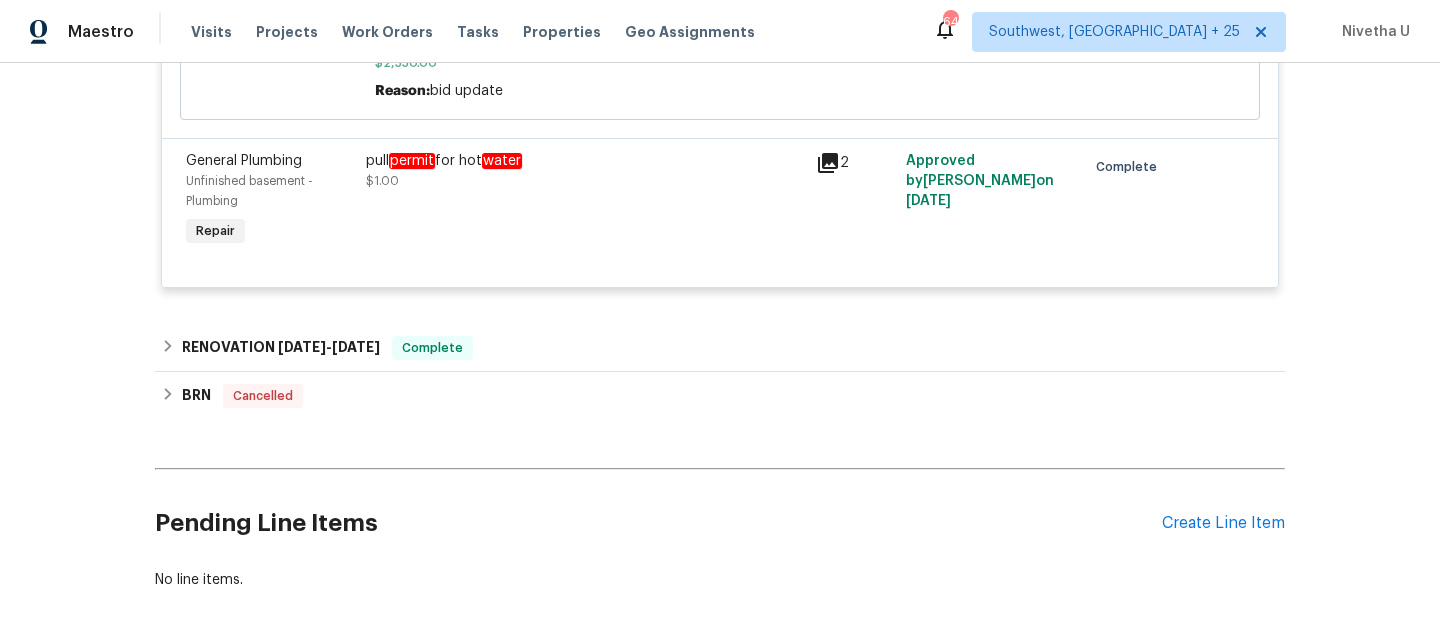 scroll, scrollTop: 2827, scrollLeft: 0, axis: vertical 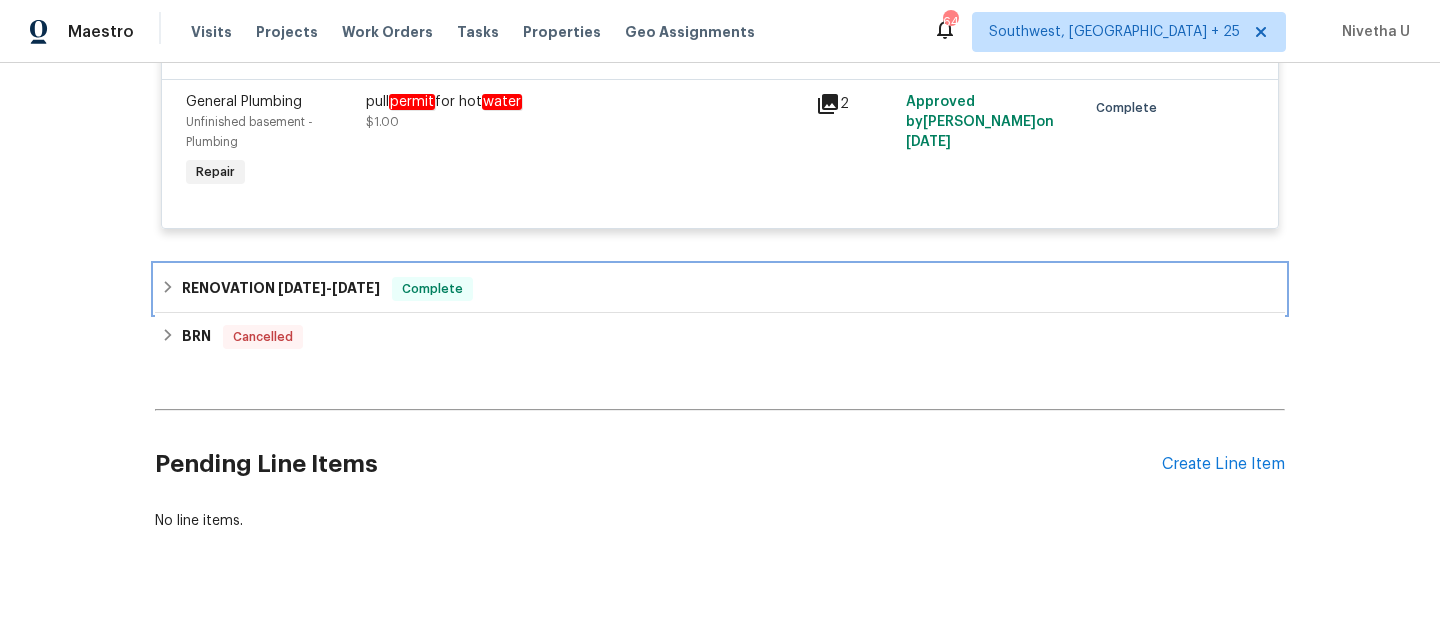 click on "[DATE]" at bounding box center [302, 288] 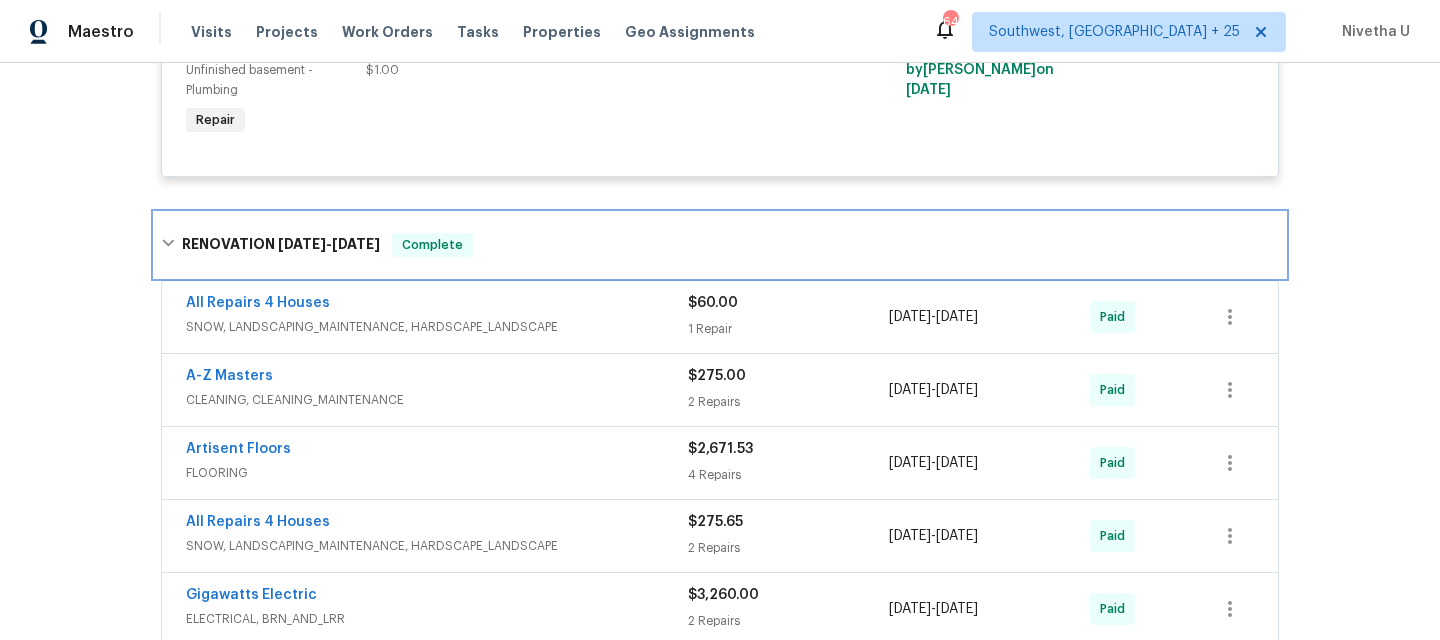 scroll, scrollTop: 2898, scrollLeft: 0, axis: vertical 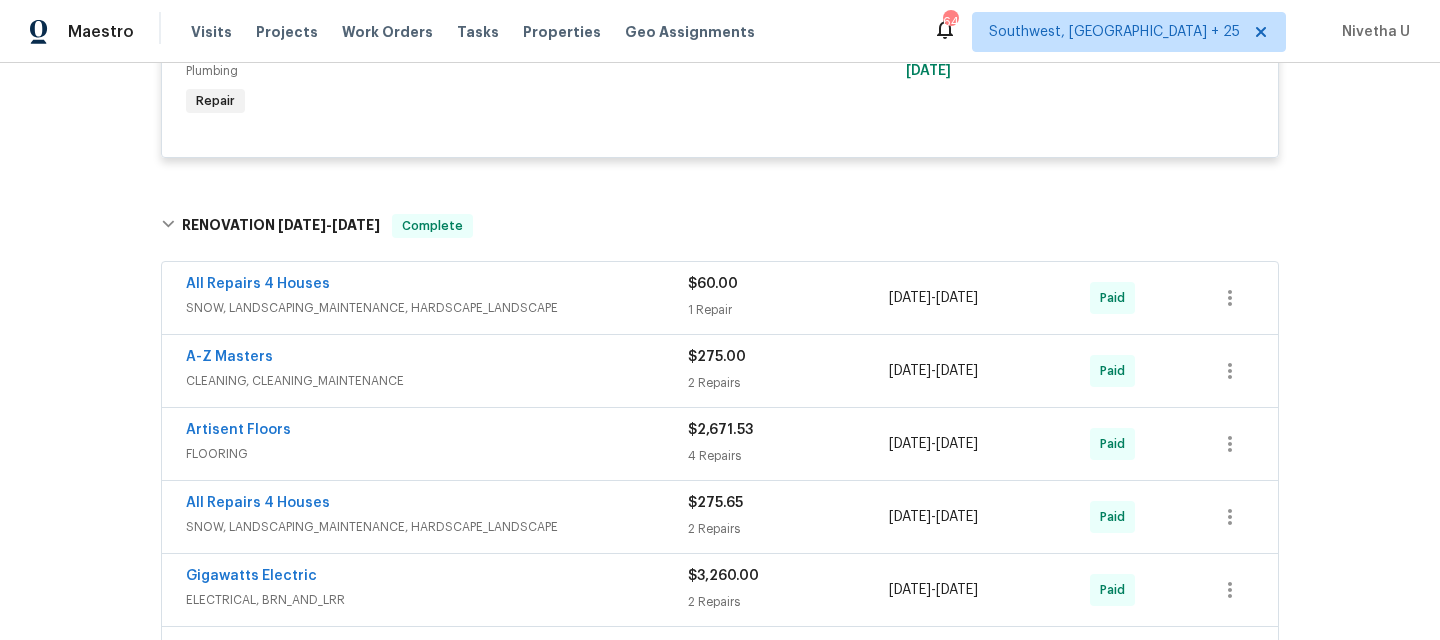 click on "1 Repair" at bounding box center (788, 310) 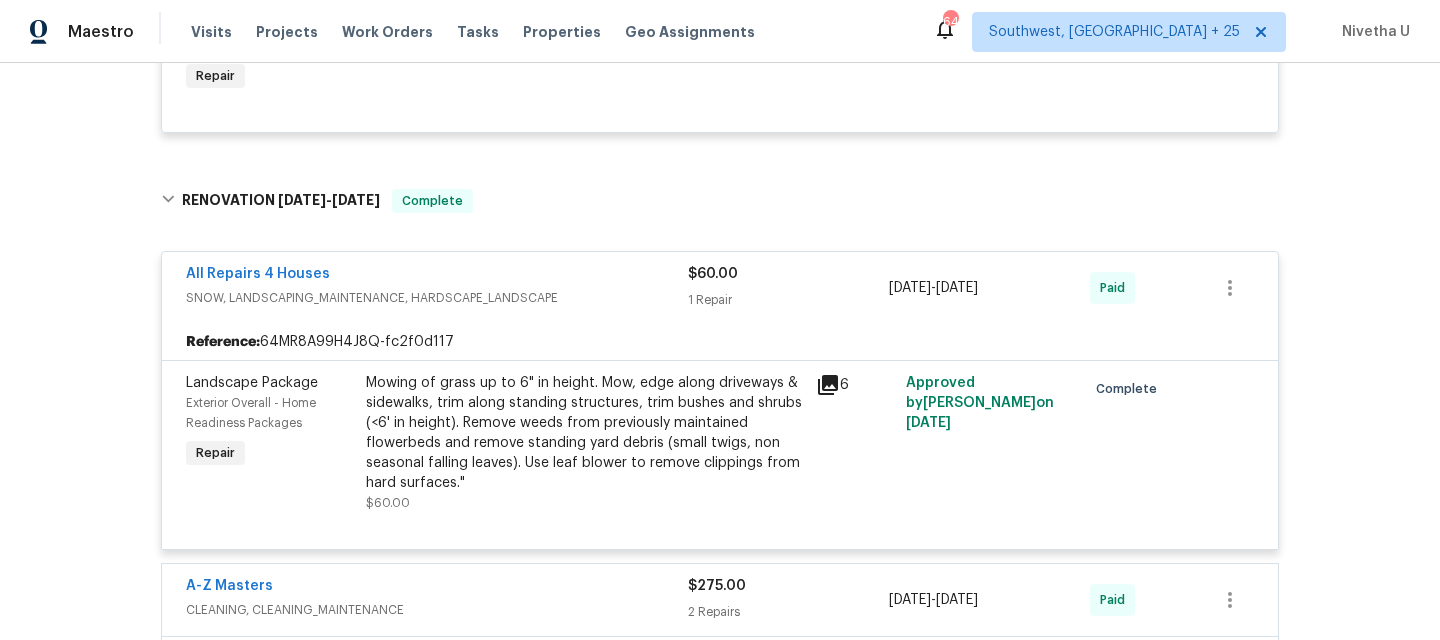 scroll, scrollTop: 2965, scrollLeft: 0, axis: vertical 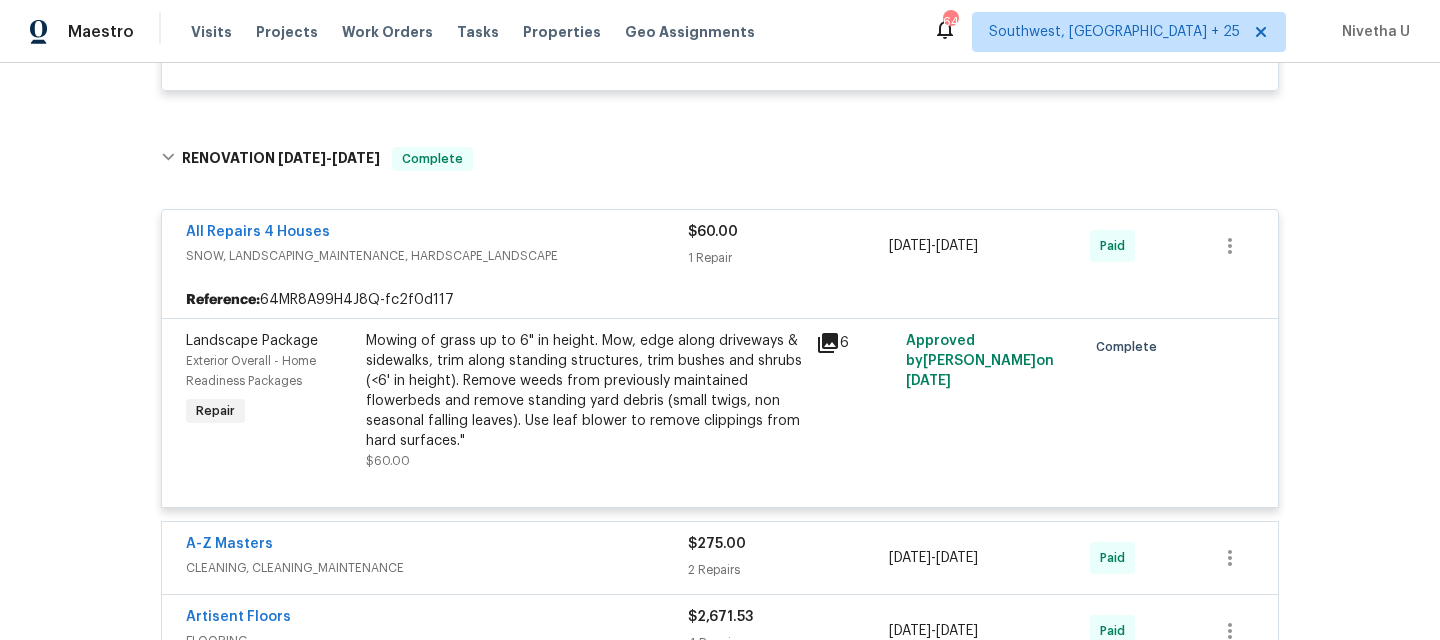 click 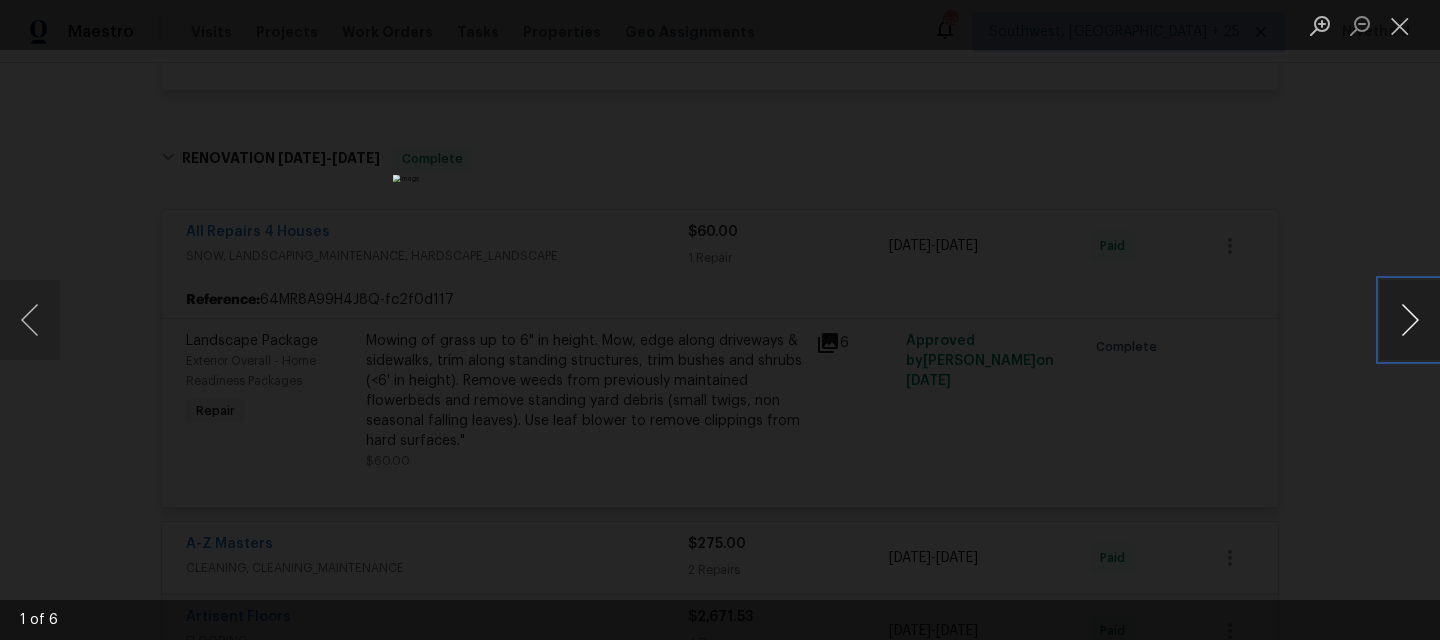 click at bounding box center (1410, 320) 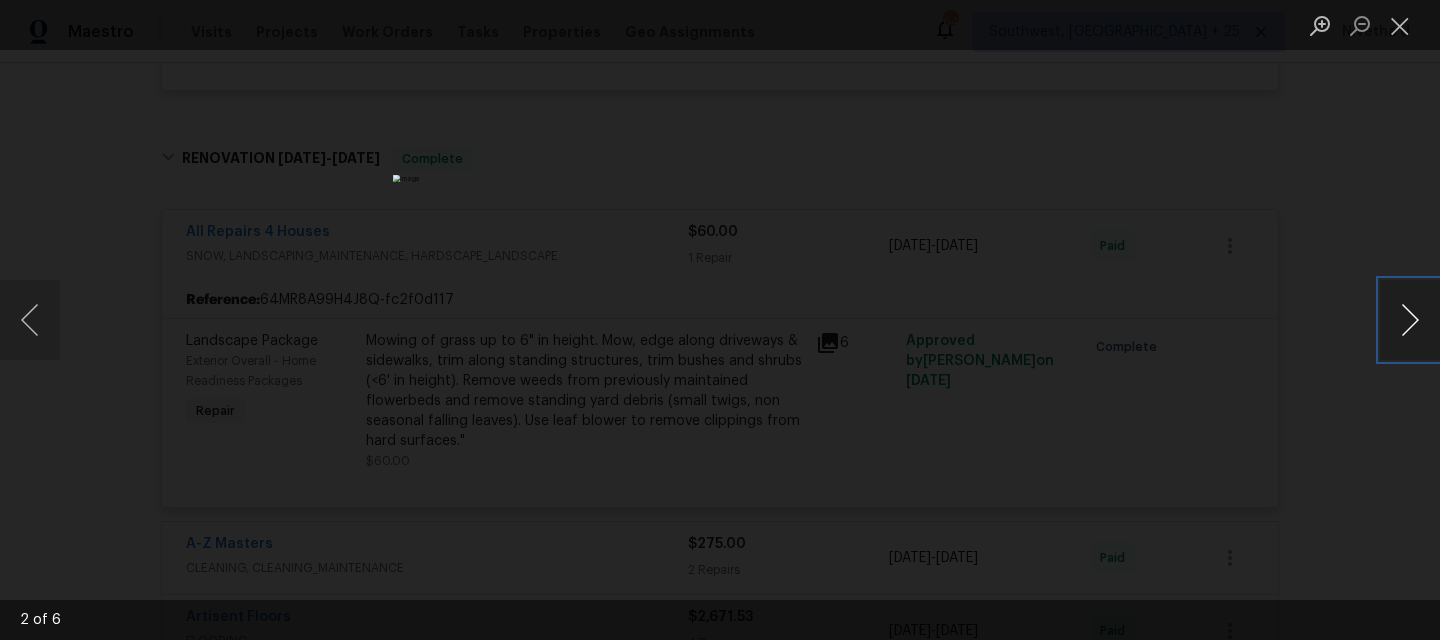 click at bounding box center [1410, 320] 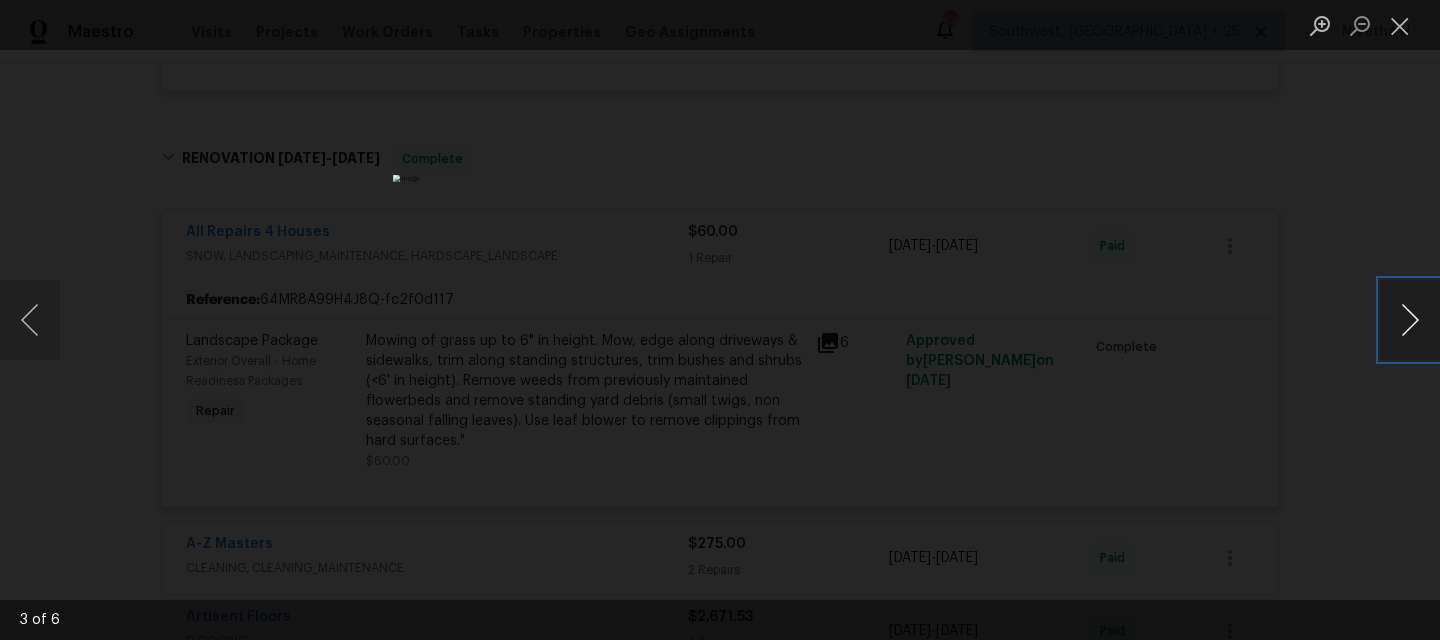 click at bounding box center [1410, 320] 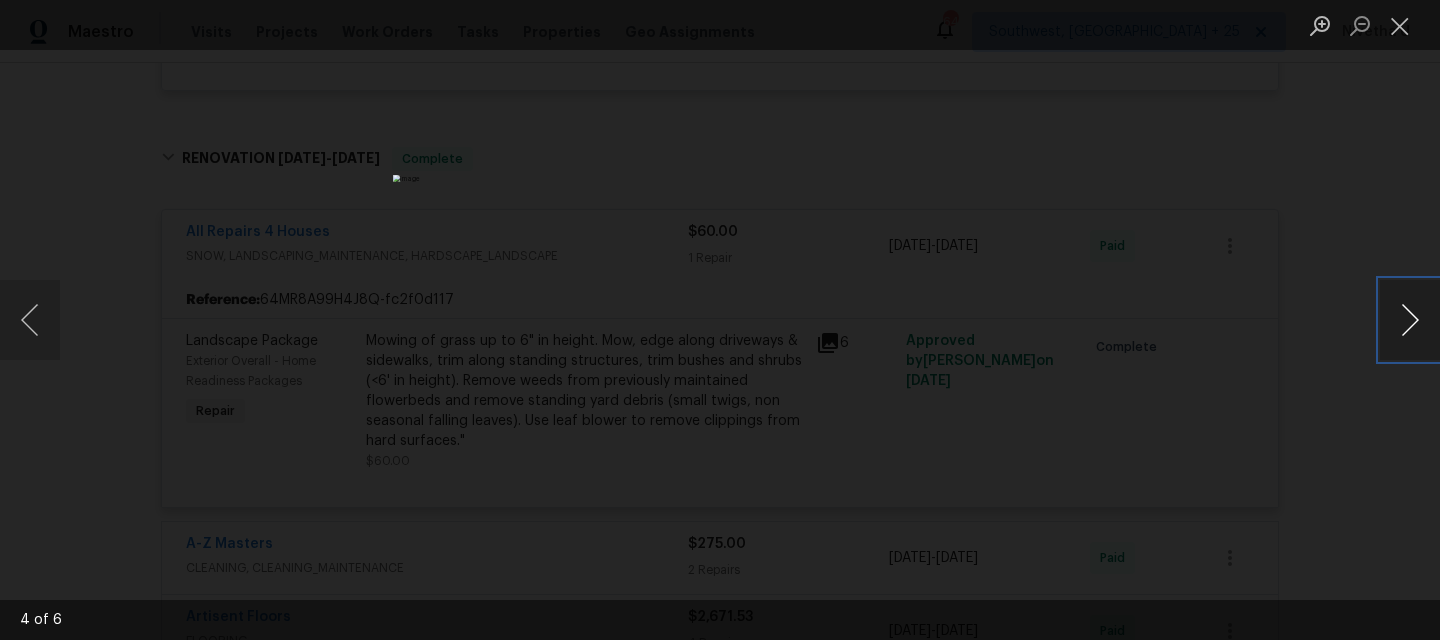 click at bounding box center (1410, 320) 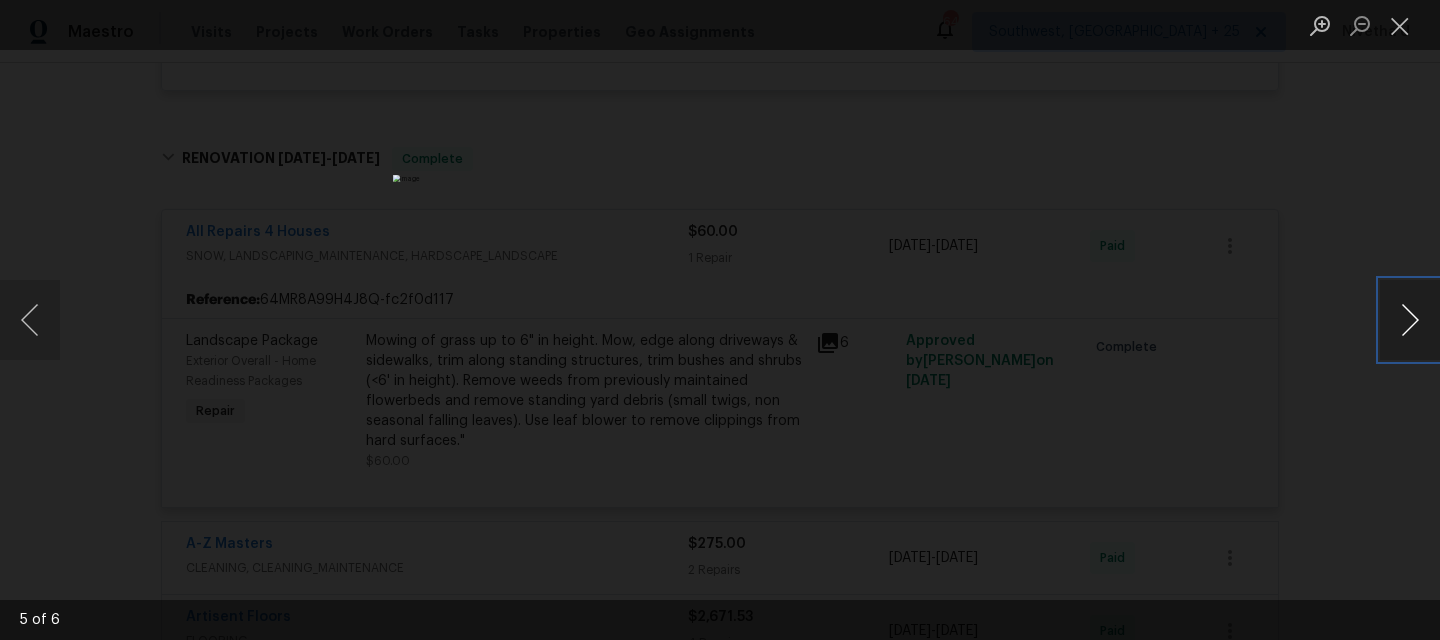 click at bounding box center [1410, 320] 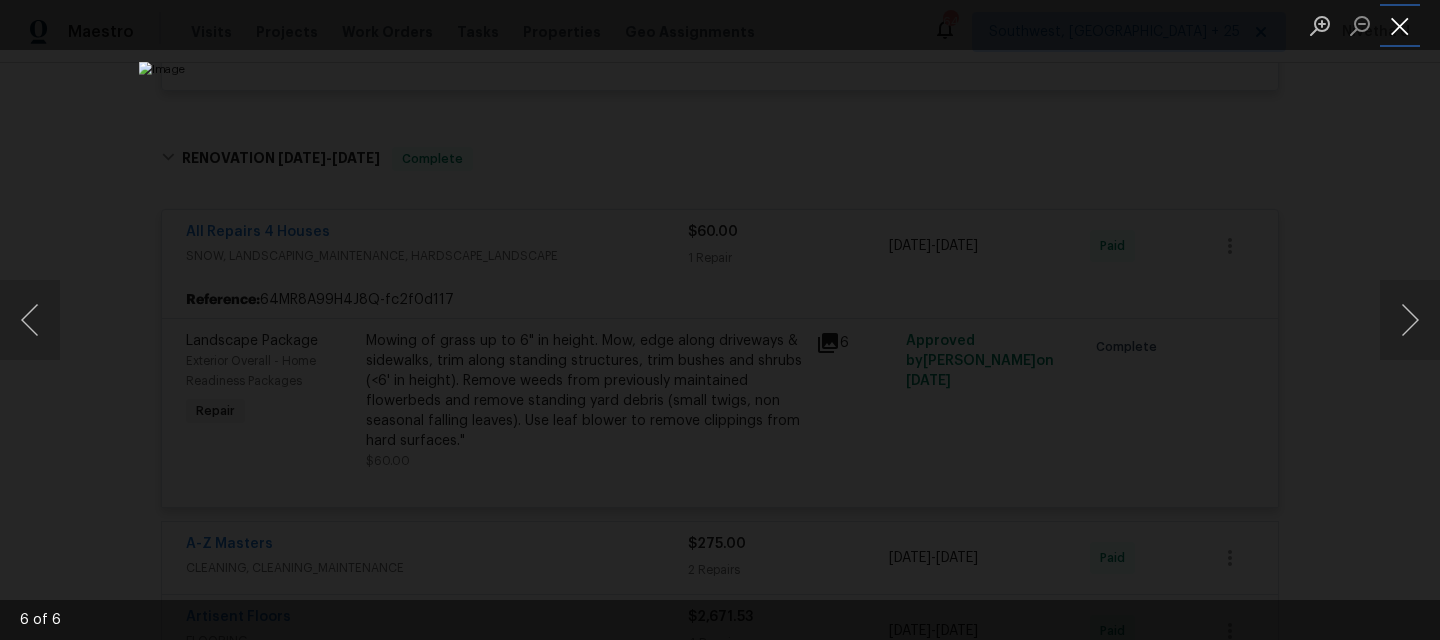 click at bounding box center (1400, 25) 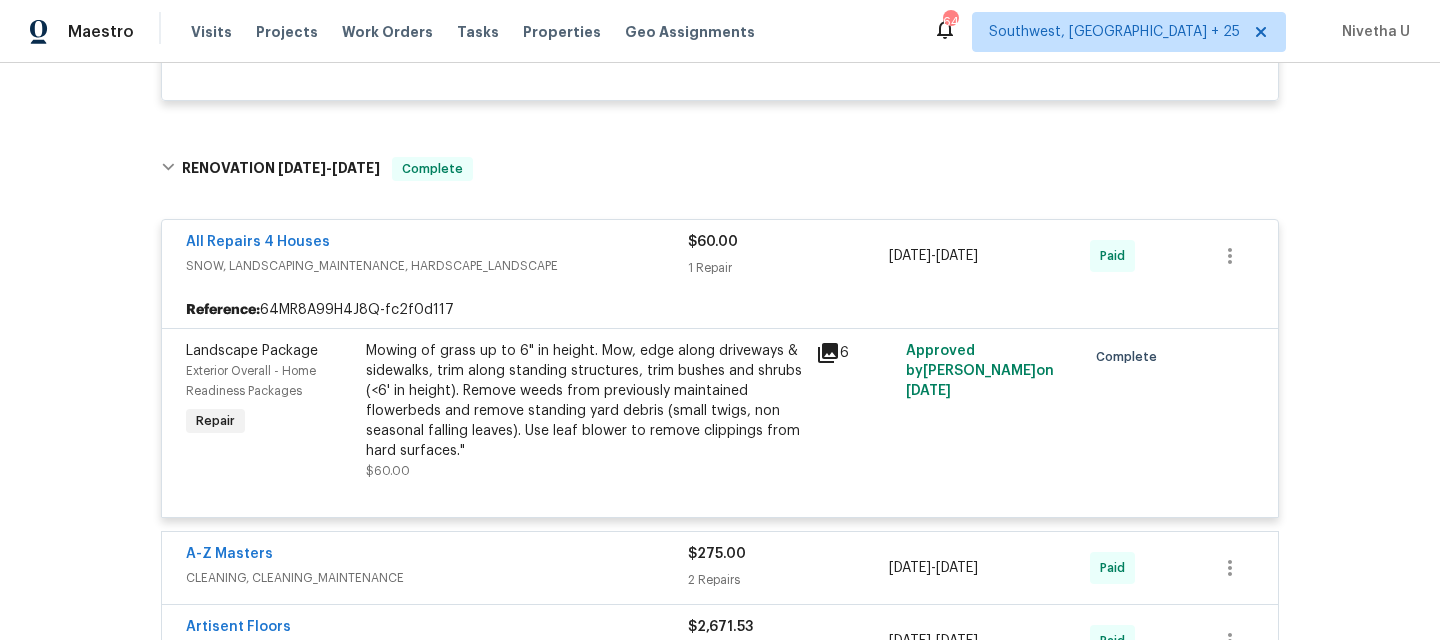 scroll, scrollTop: 2828, scrollLeft: 0, axis: vertical 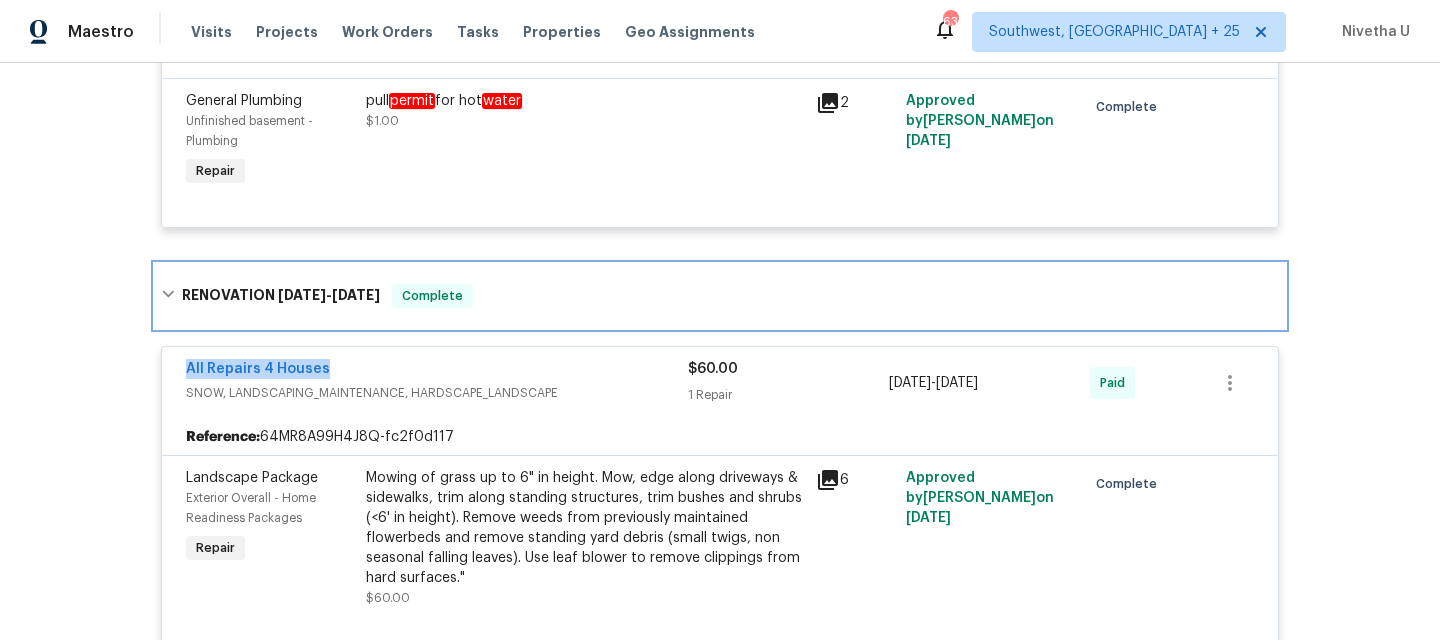click on "RENOVATION   3/27/25  -  5/7/25 Complete" at bounding box center (720, 296) 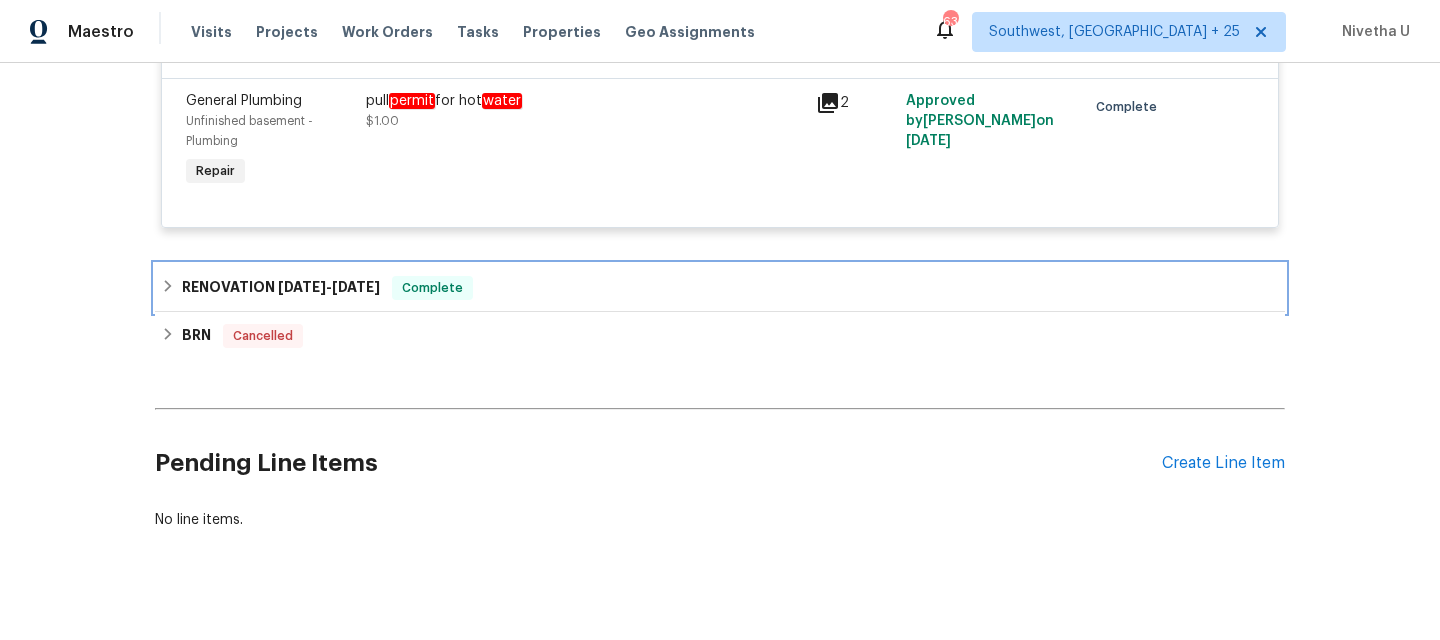 click on "RENOVATION   3/27/25  -  5/7/25 Complete" at bounding box center [720, 288] 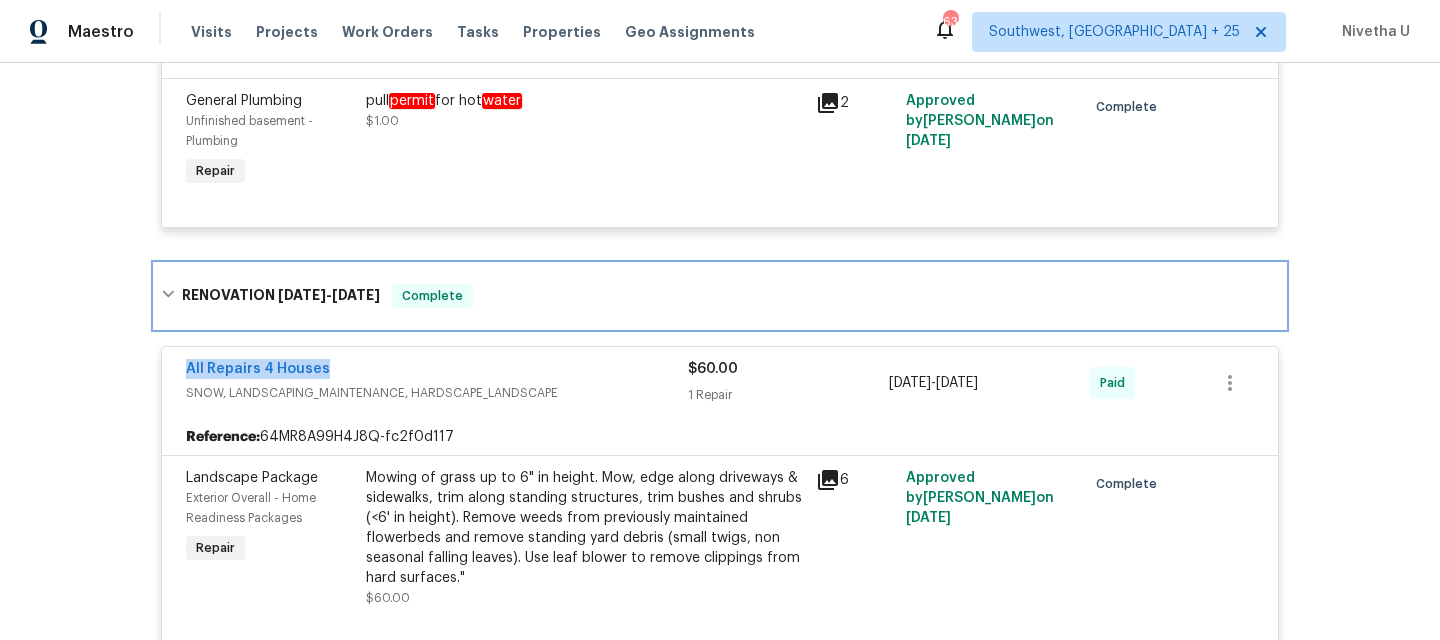 click on "RENOVATION   3/27/25  -  5/7/25 Complete" at bounding box center [720, 296] 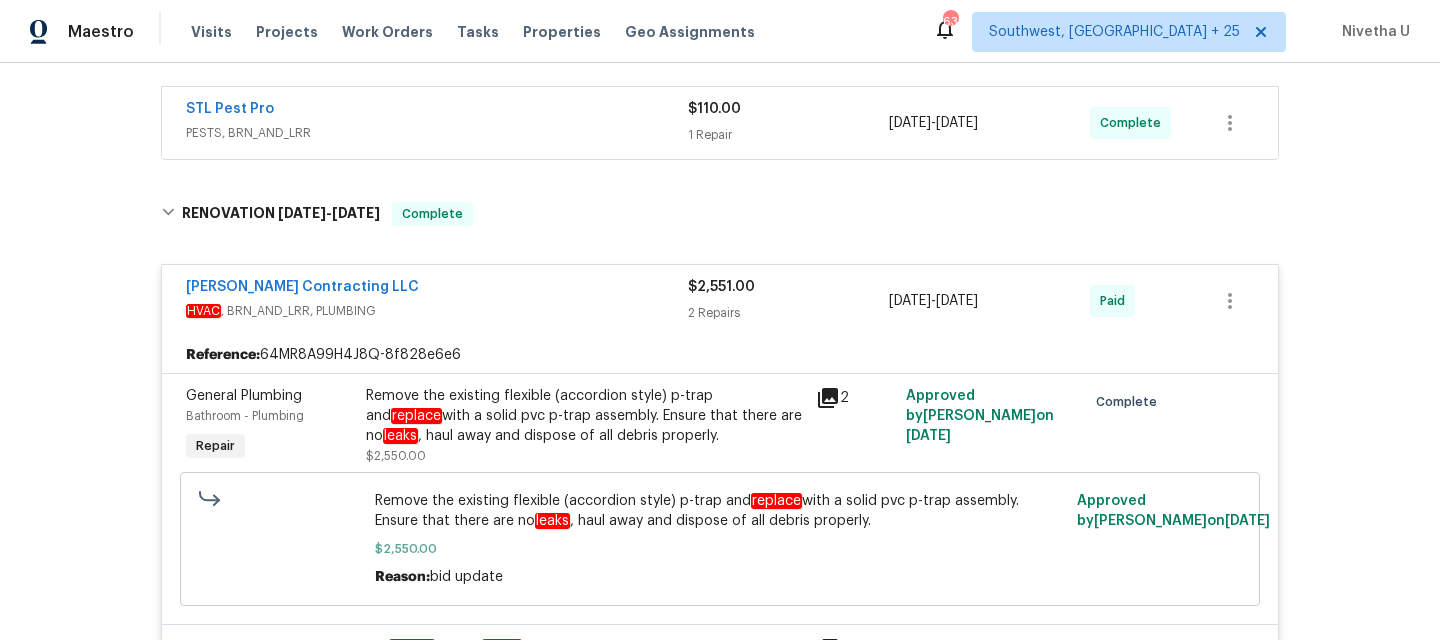 scroll, scrollTop: 2228, scrollLeft: 0, axis: vertical 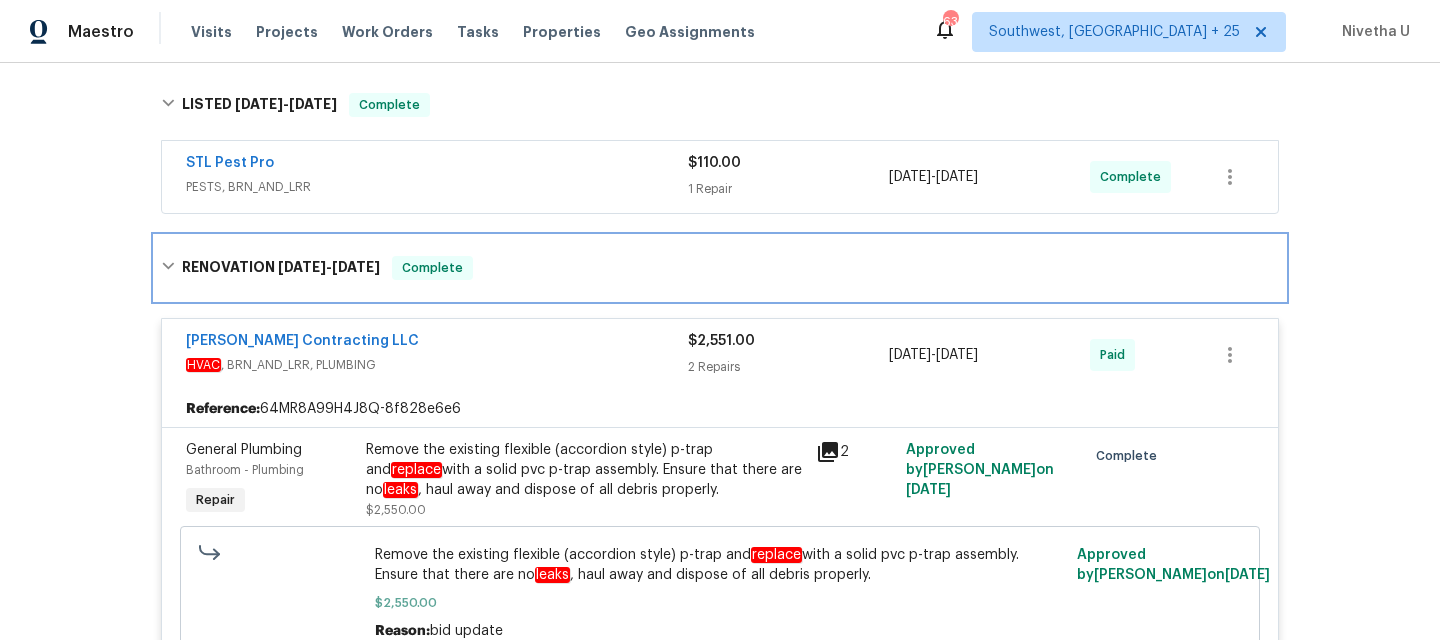 click on "Complete" at bounding box center [432, 268] 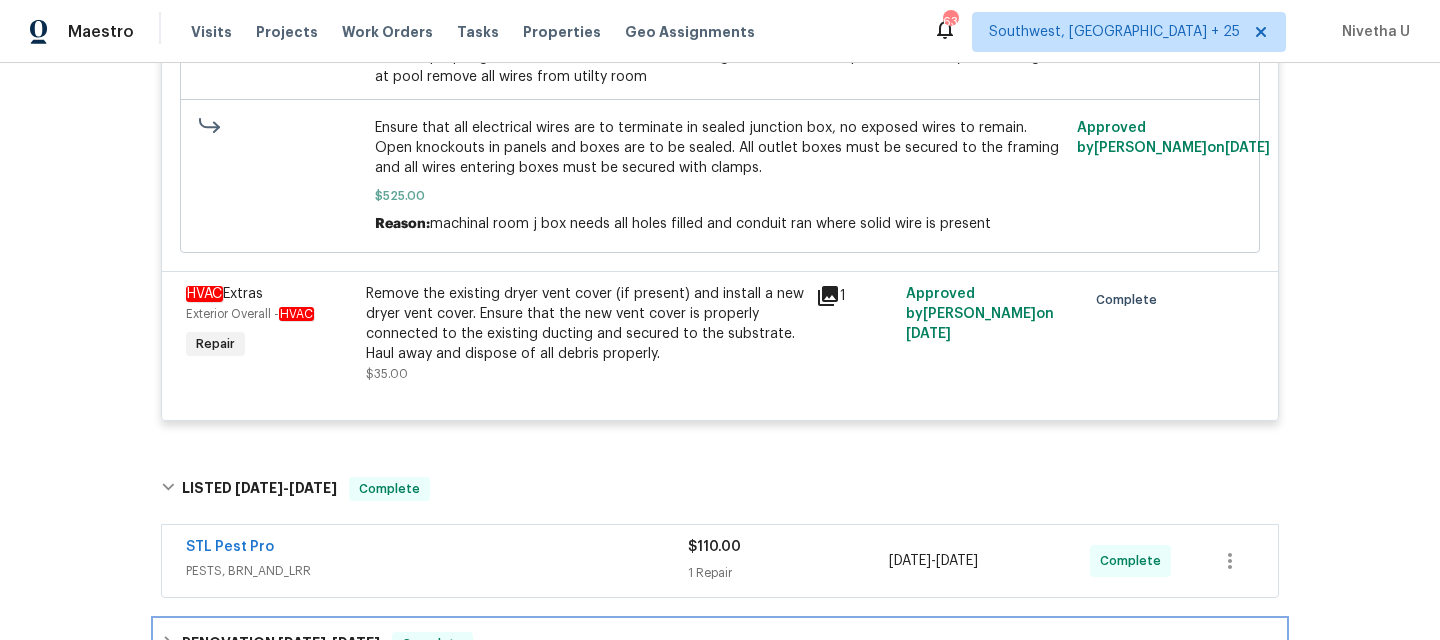 scroll, scrollTop: 1832, scrollLeft: 0, axis: vertical 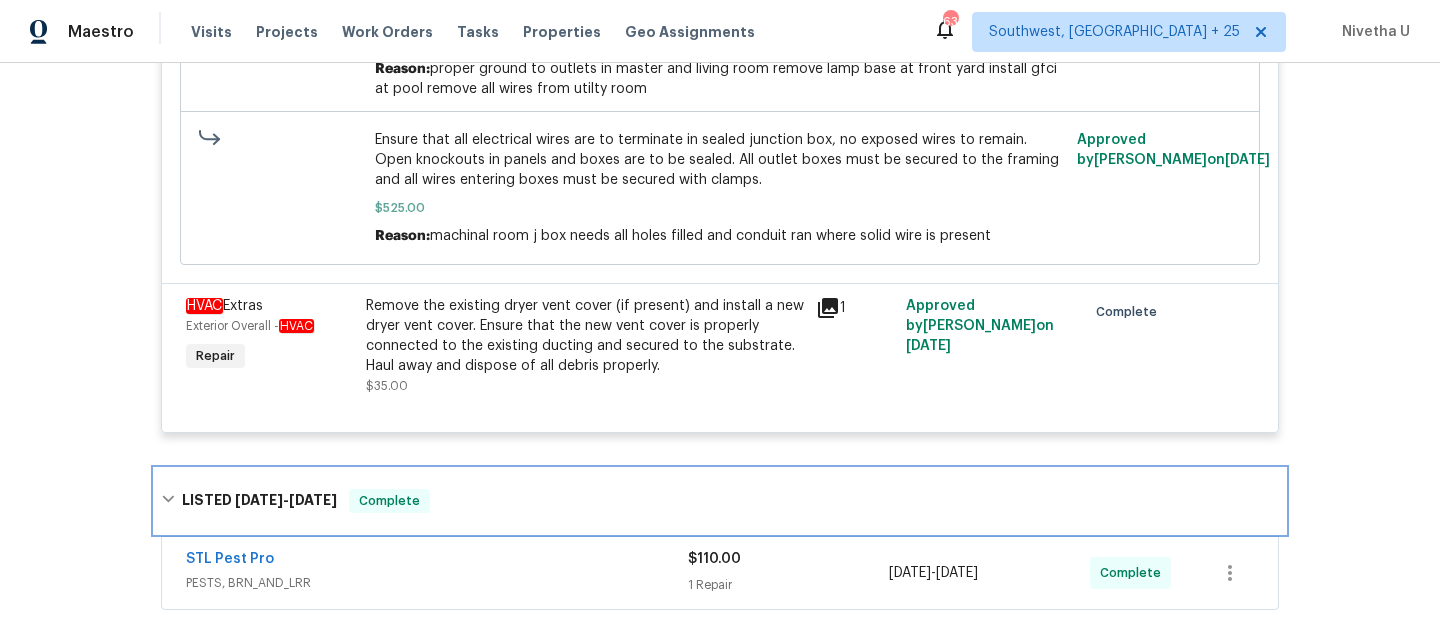 click on "LISTED   7/7/25  -  7/10/25 Complete" at bounding box center [720, 501] 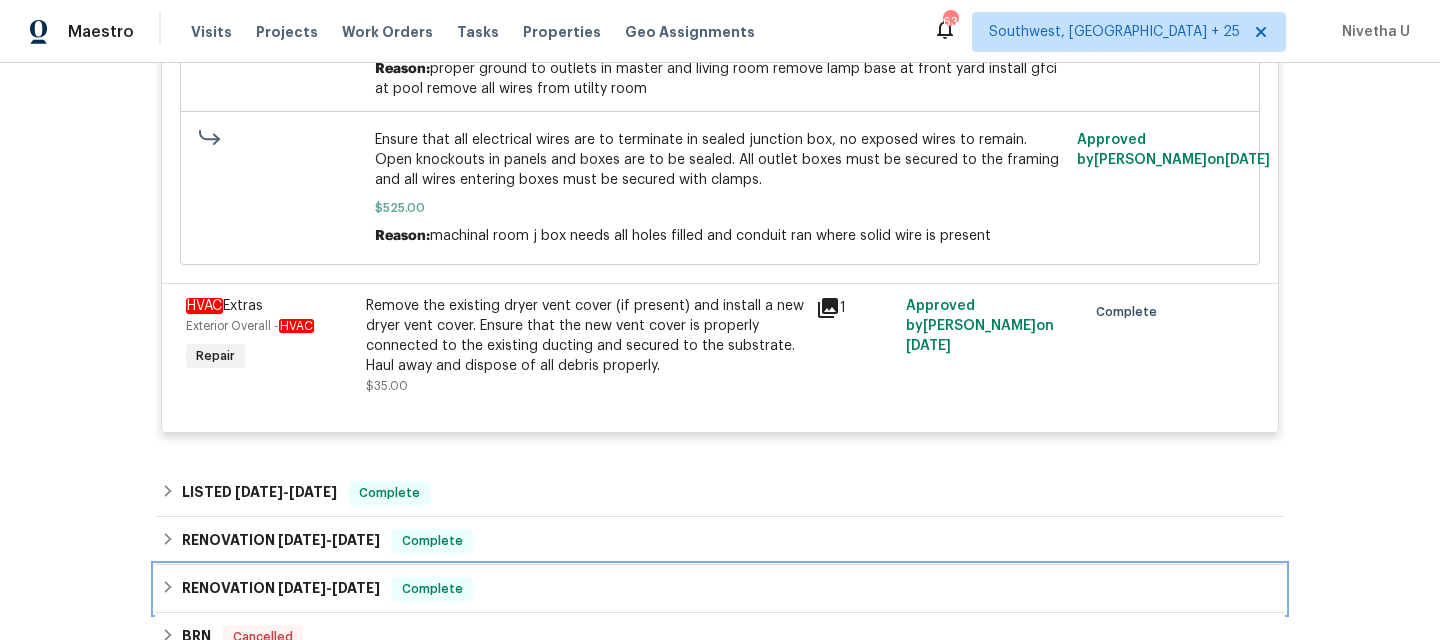 click on "RENOVATION   3/27/25  -  5/7/25 Complete" at bounding box center [720, 589] 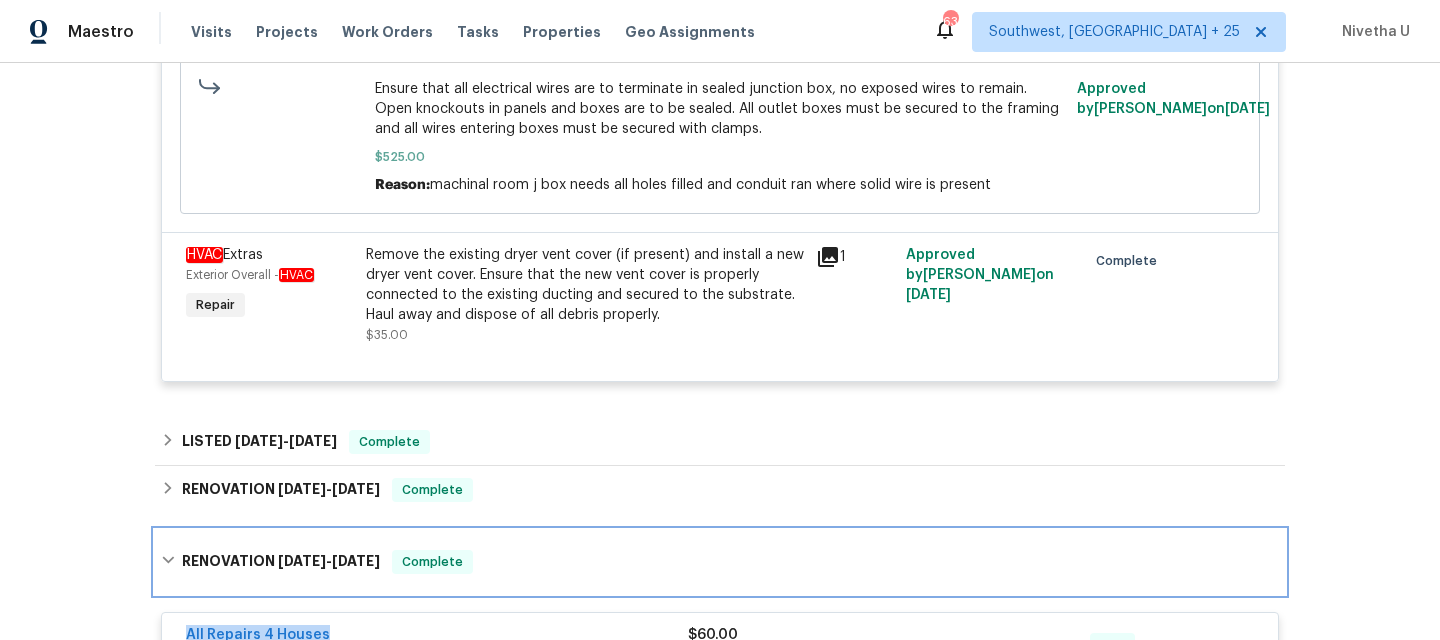 click on "RENOVATION   3/27/25  -  5/7/25 Complete" at bounding box center [720, 562] 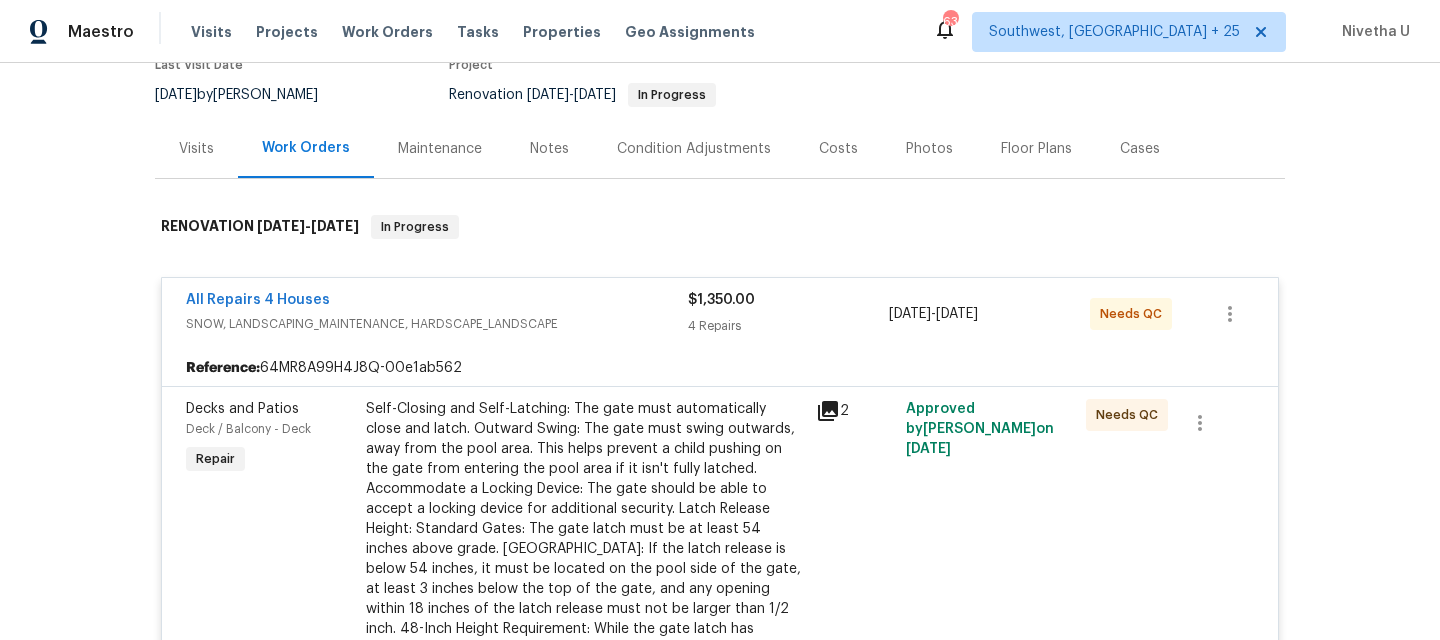scroll, scrollTop: 118, scrollLeft: 0, axis: vertical 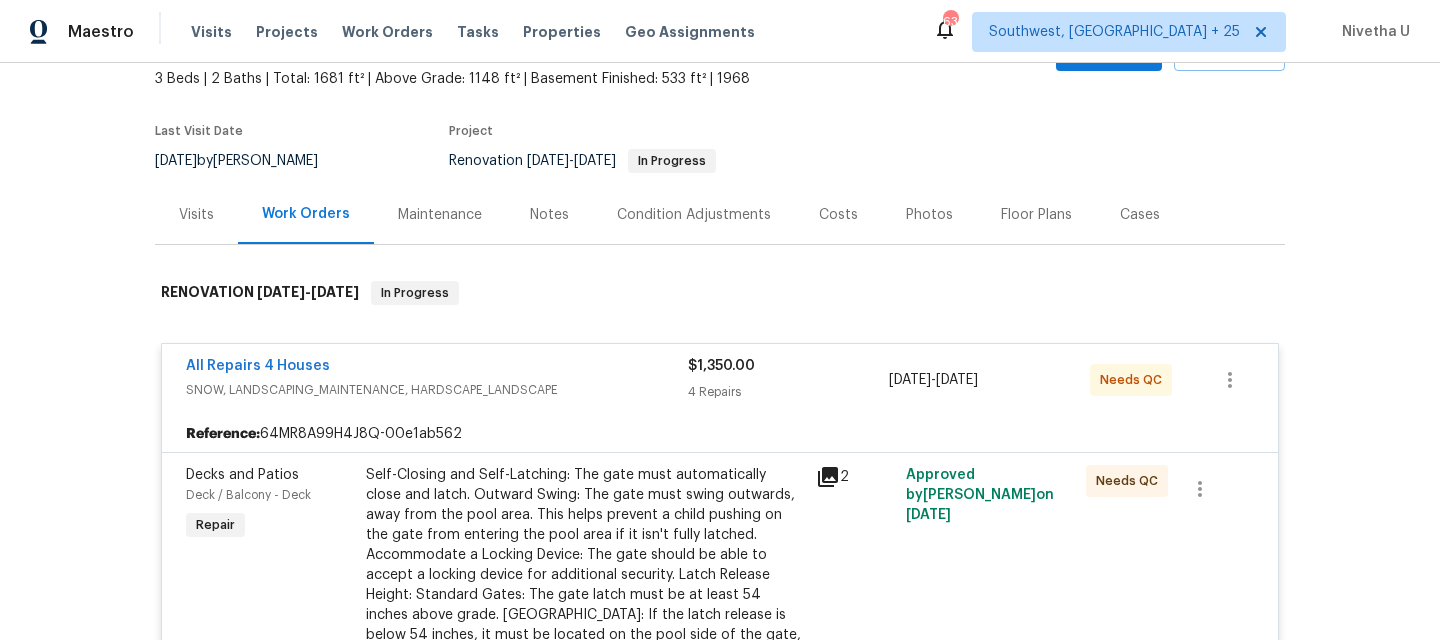 click on "All Repairs 4 Houses" at bounding box center [437, 368] 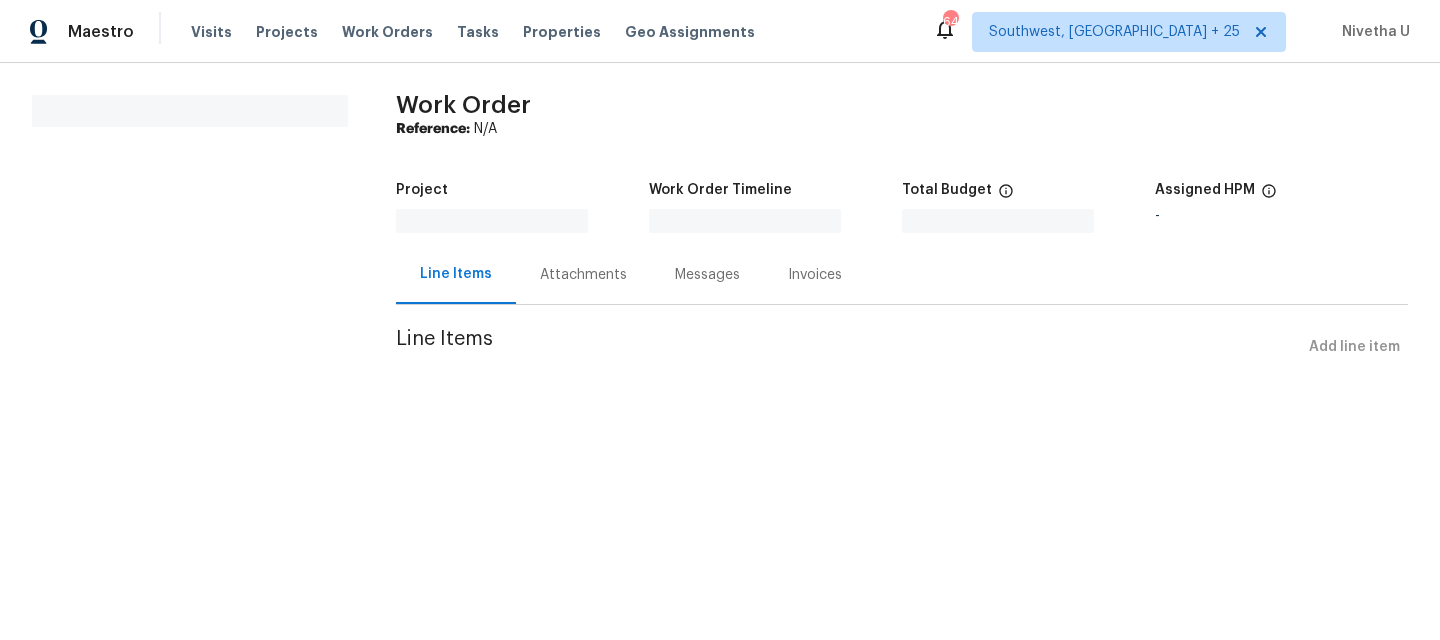 scroll, scrollTop: 0, scrollLeft: 0, axis: both 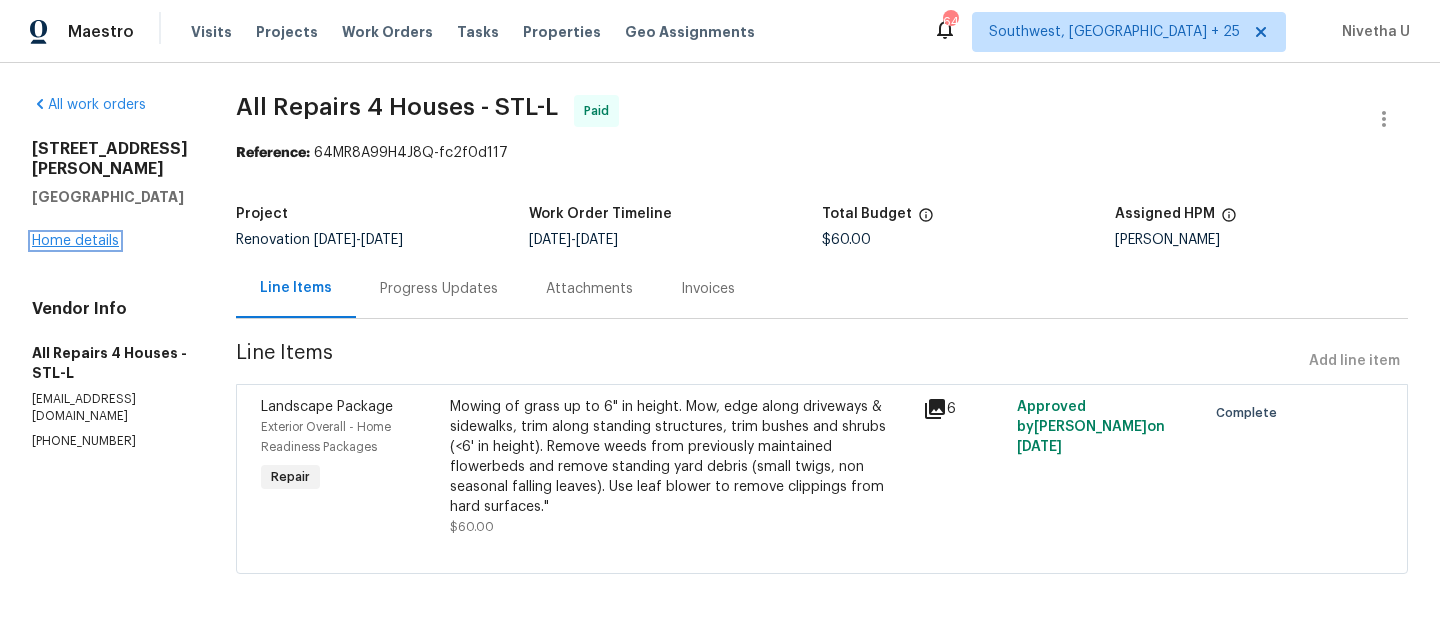 click on "Home details" at bounding box center (75, 241) 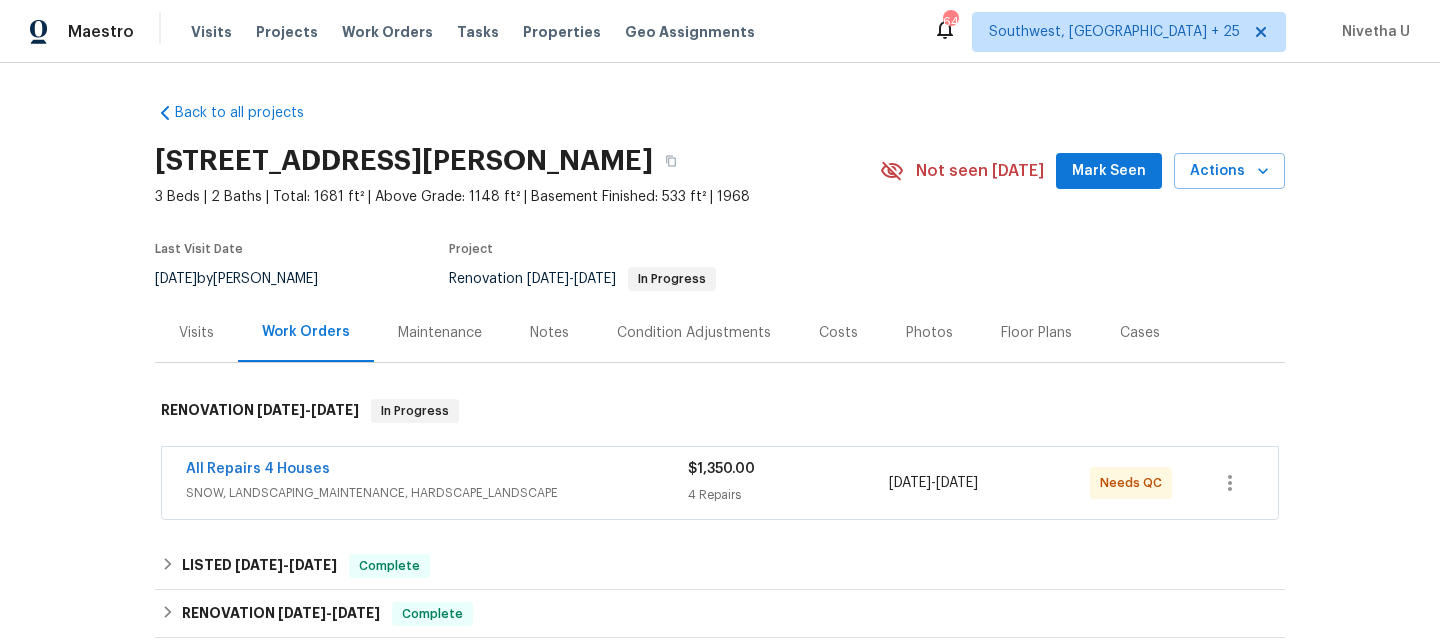 click on "Visits" at bounding box center (196, 332) 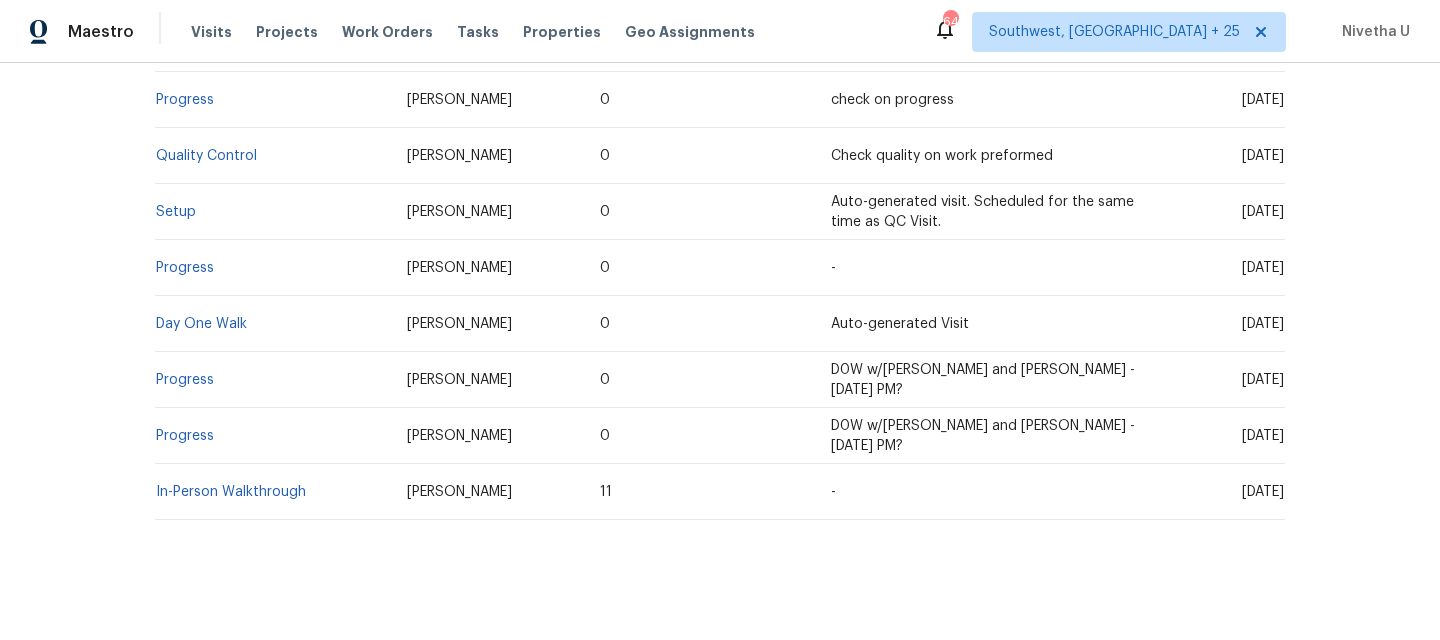 scroll, scrollTop: 1199, scrollLeft: 0, axis: vertical 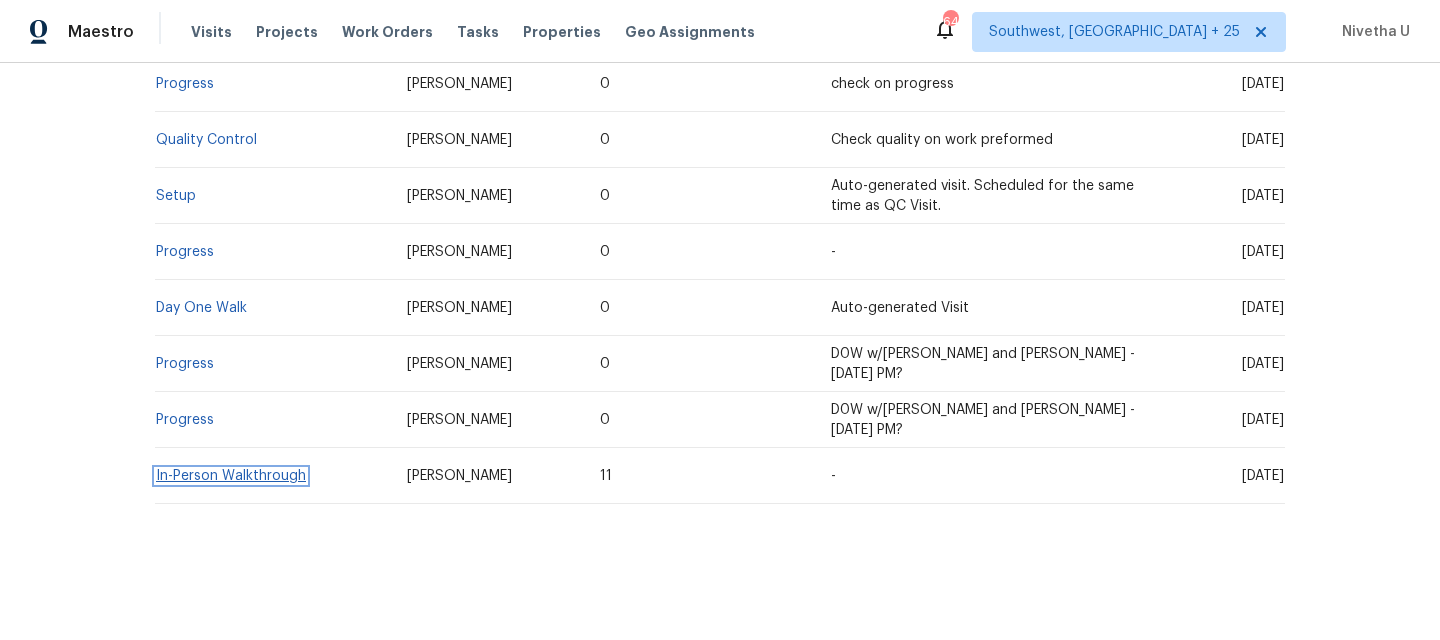 click on "In-Person Walkthrough" at bounding box center (231, 476) 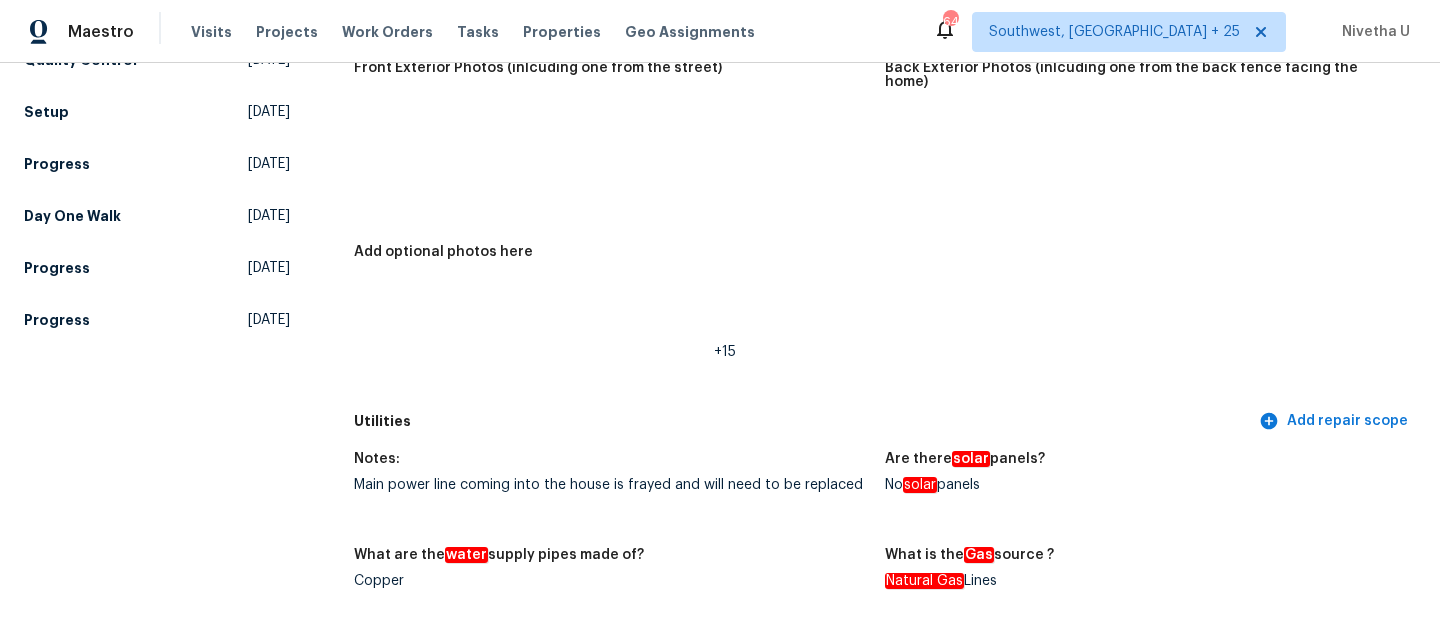 scroll, scrollTop: 1011, scrollLeft: 0, axis: vertical 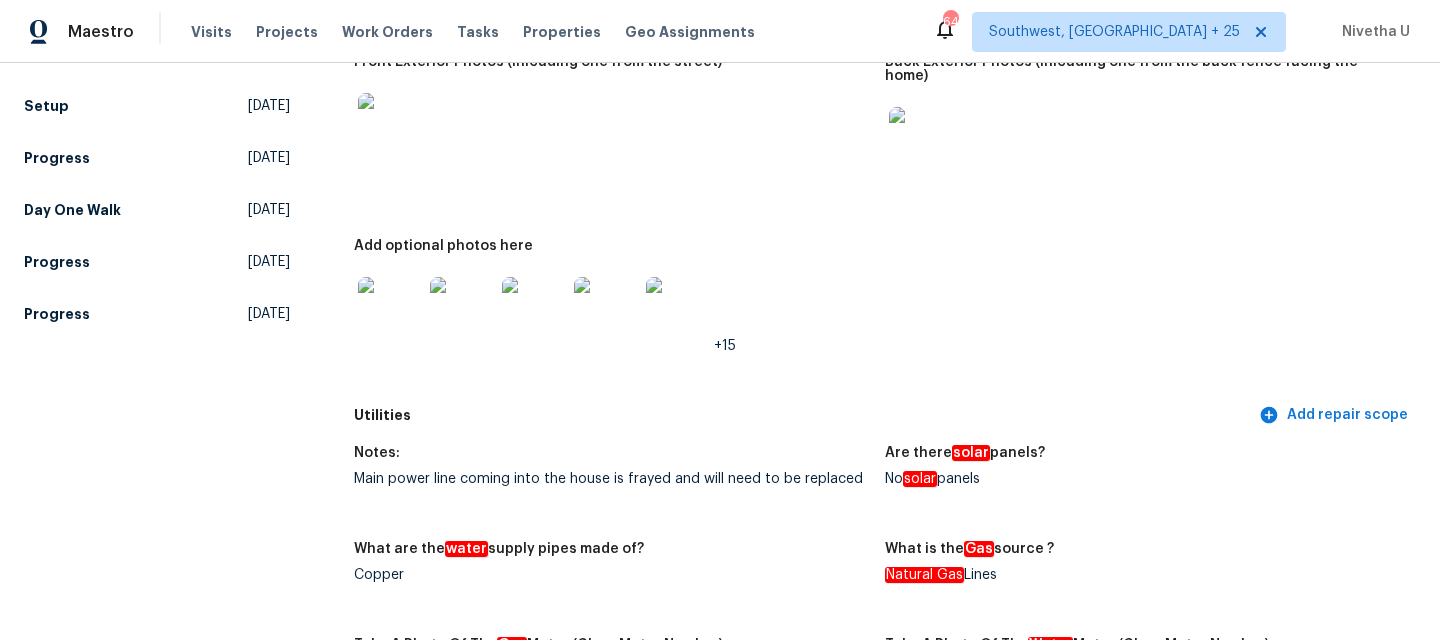 click at bounding box center [390, 309] 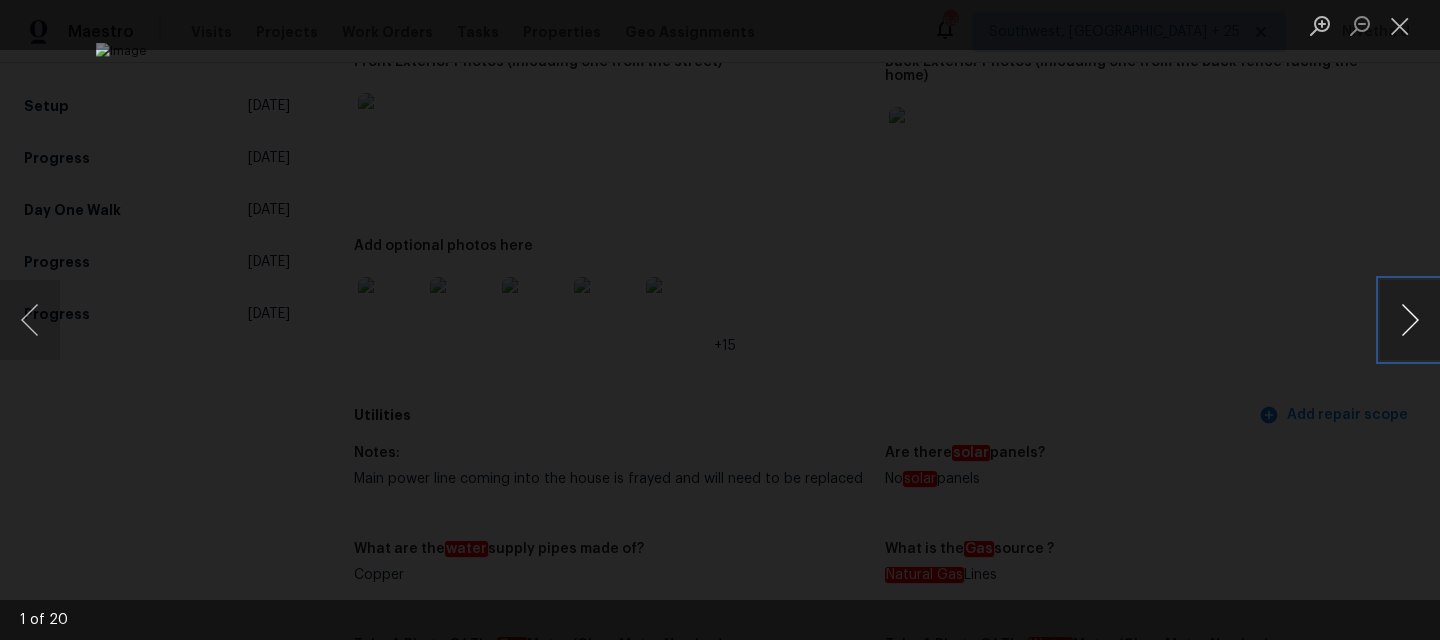 click at bounding box center [1410, 320] 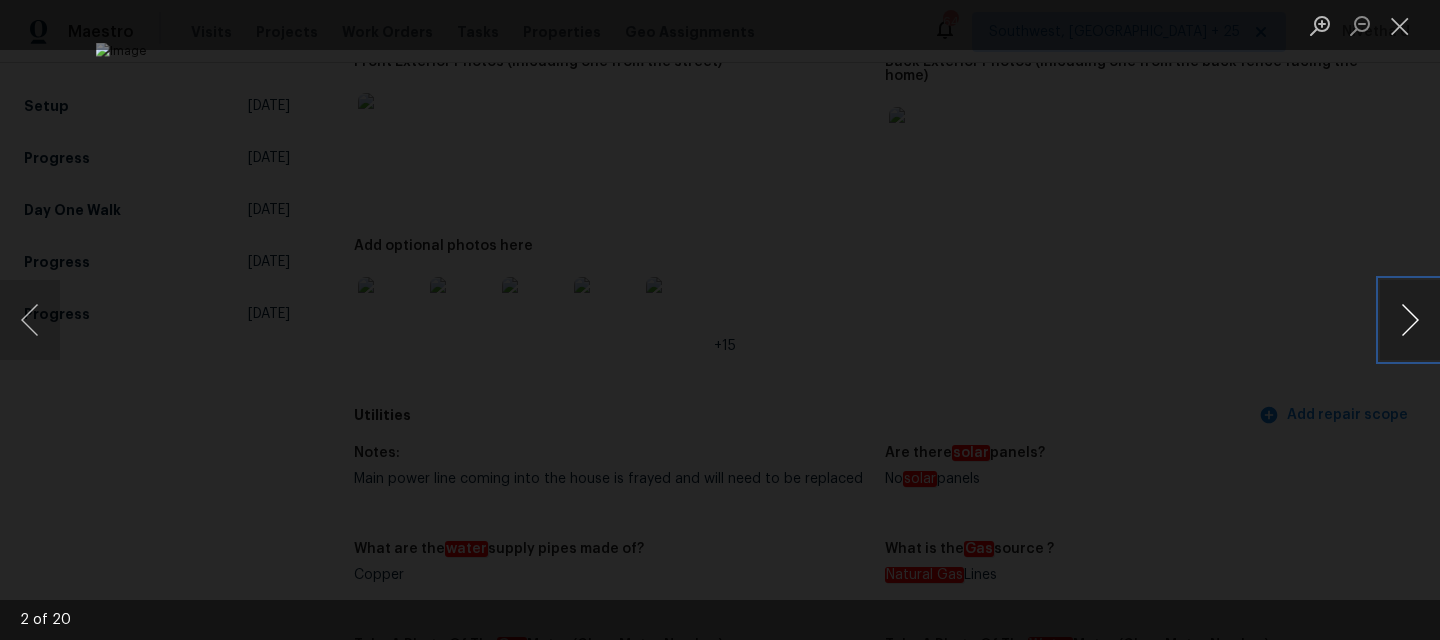 click at bounding box center [1410, 320] 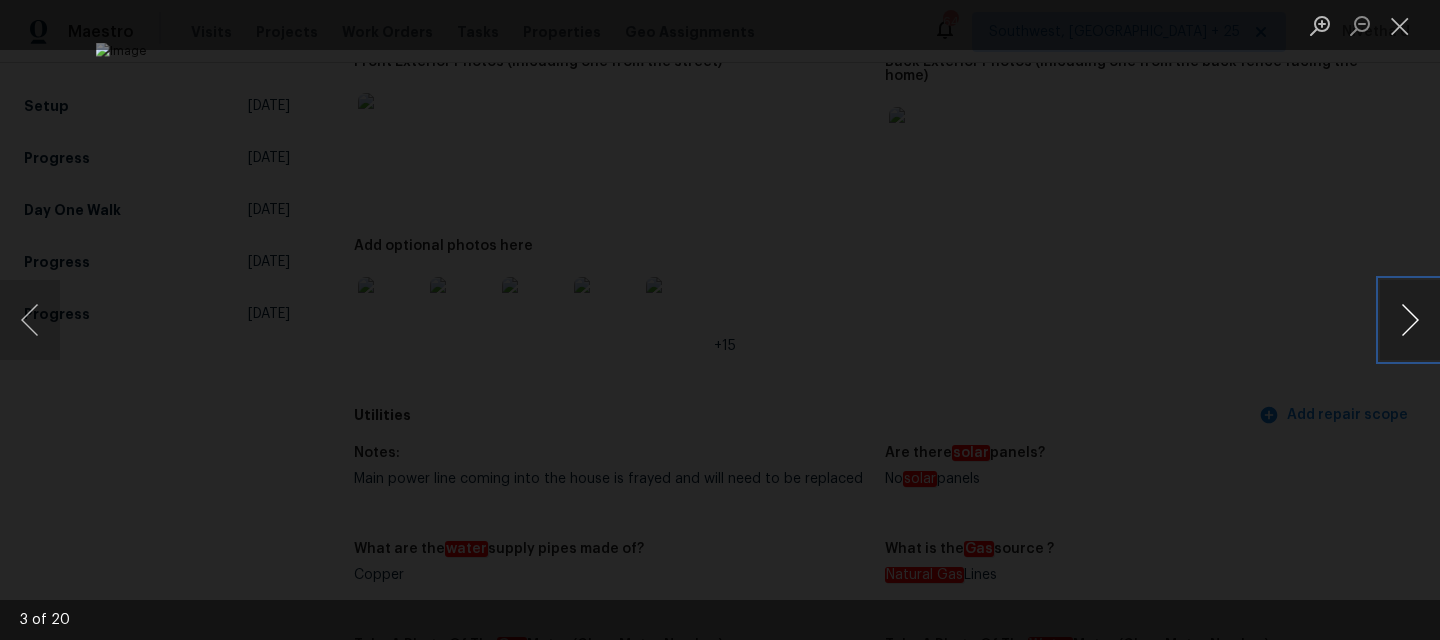 click at bounding box center (1410, 320) 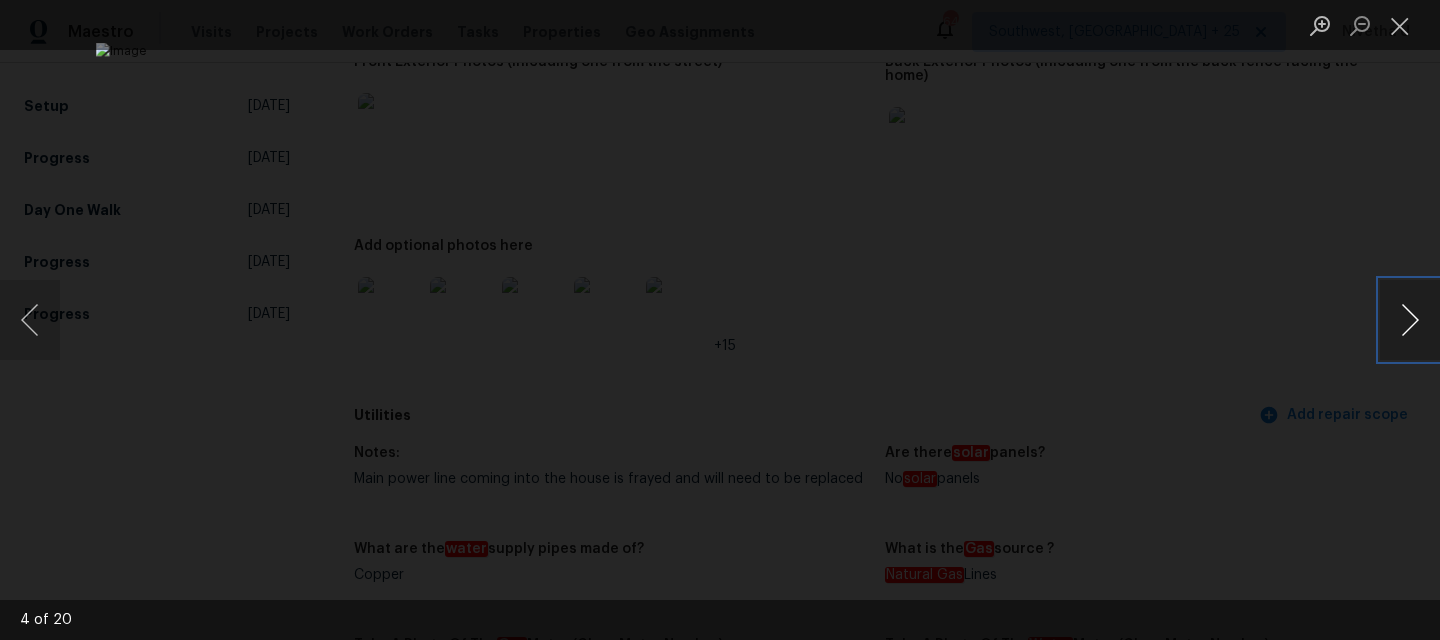 click at bounding box center (1410, 320) 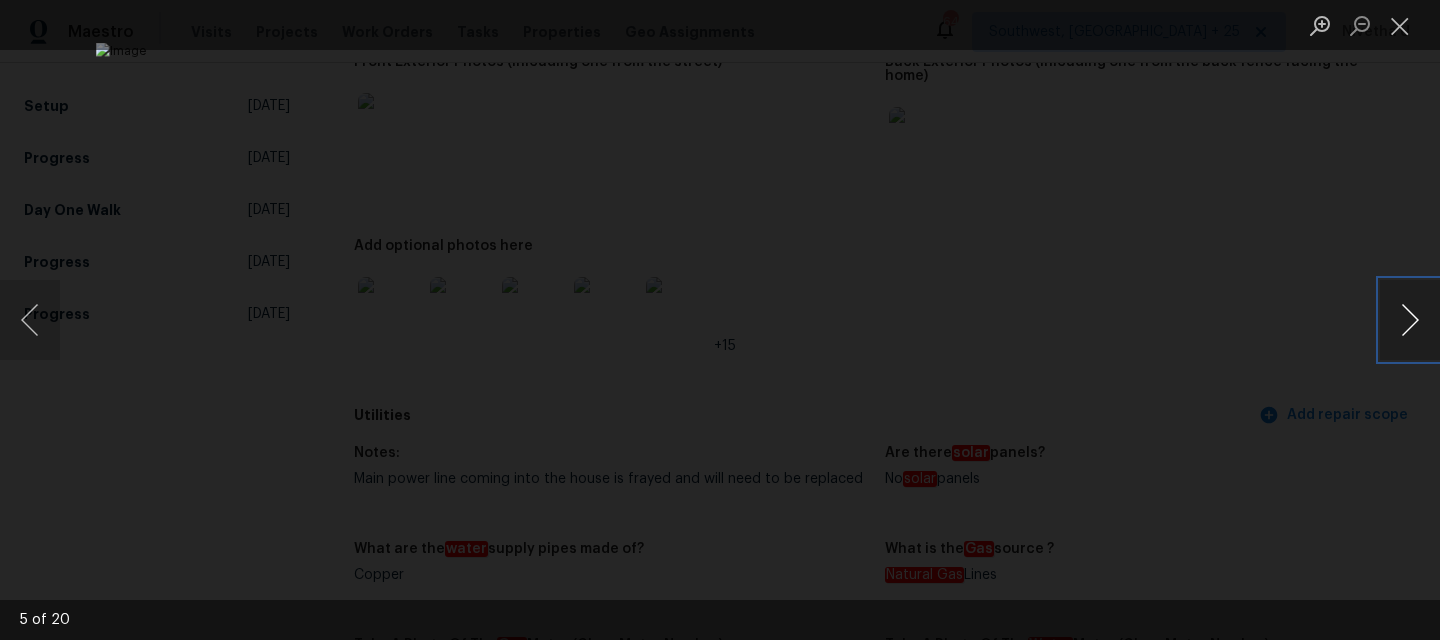 click at bounding box center (1410, 320) 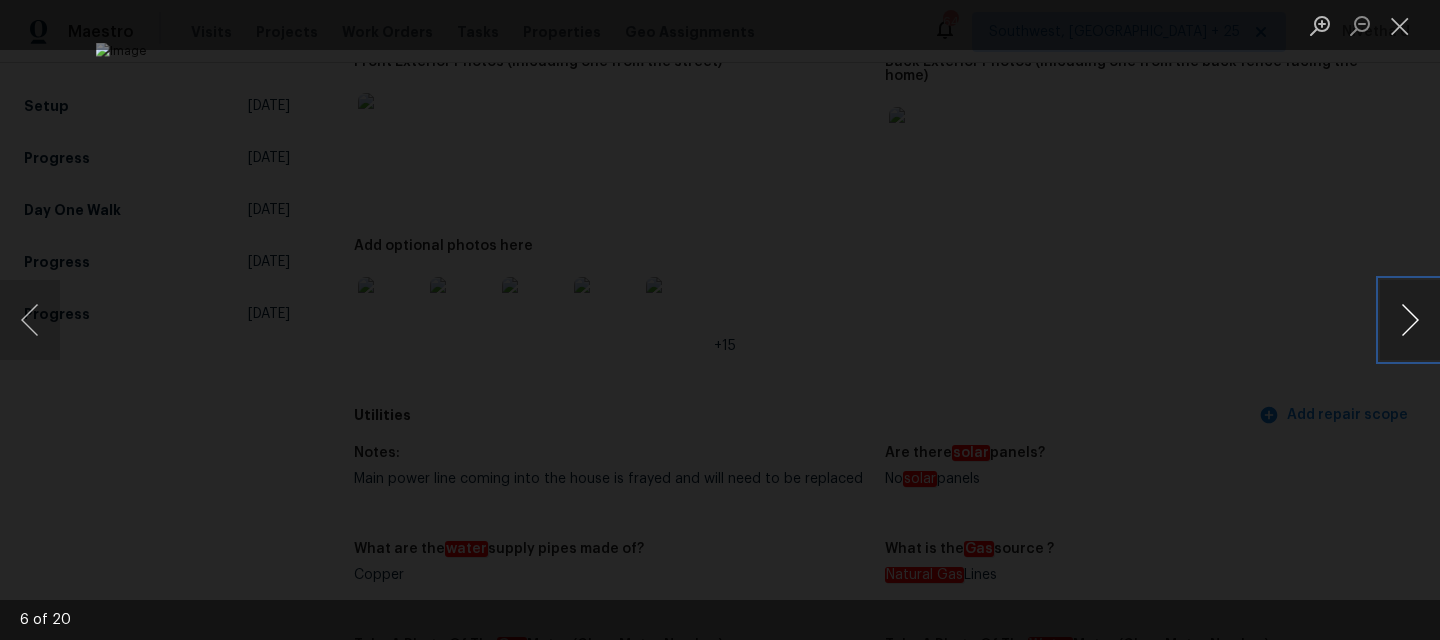 click at bounding box center [1410, 320] 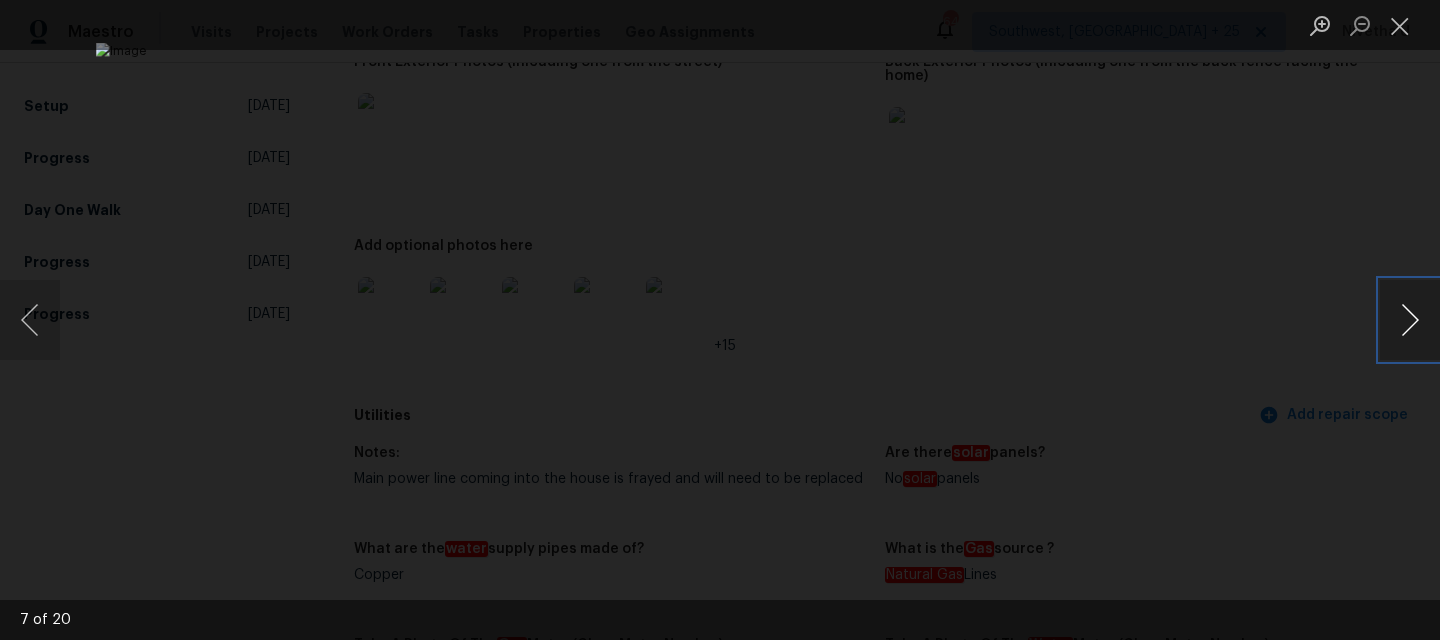 click at bounding box center [1410, 320] 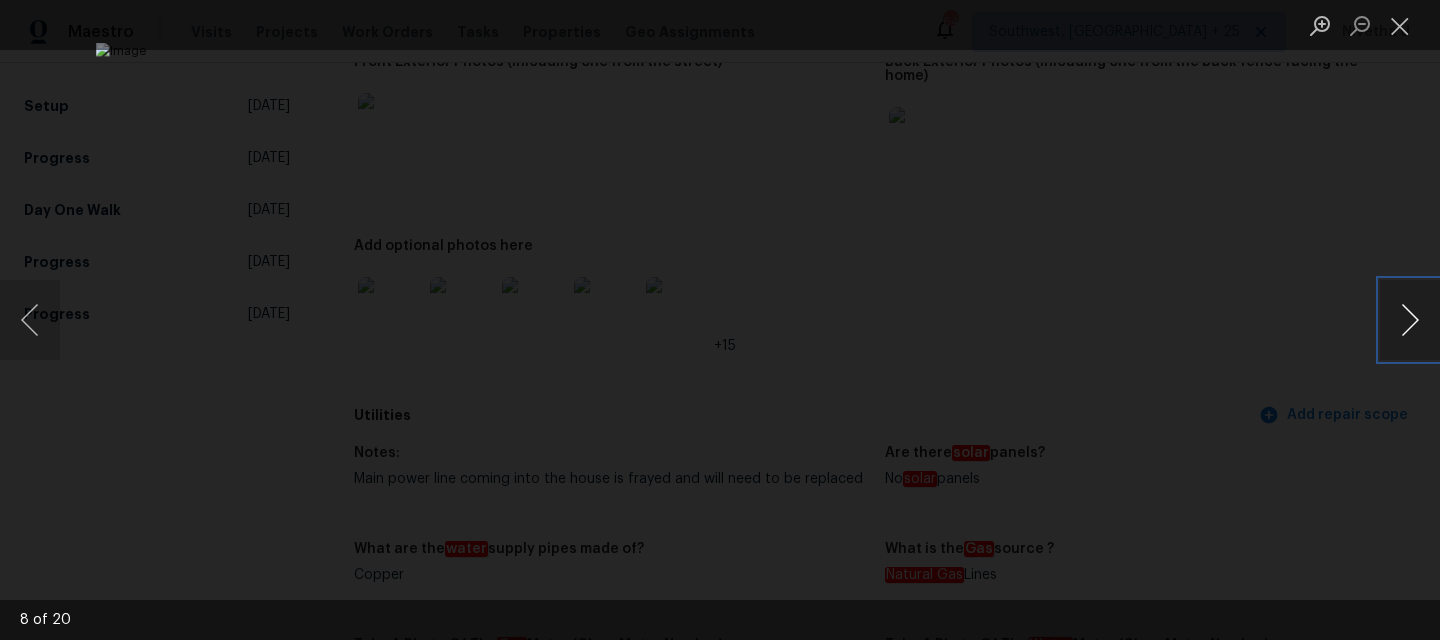 click at bounding box center (1410, 320) 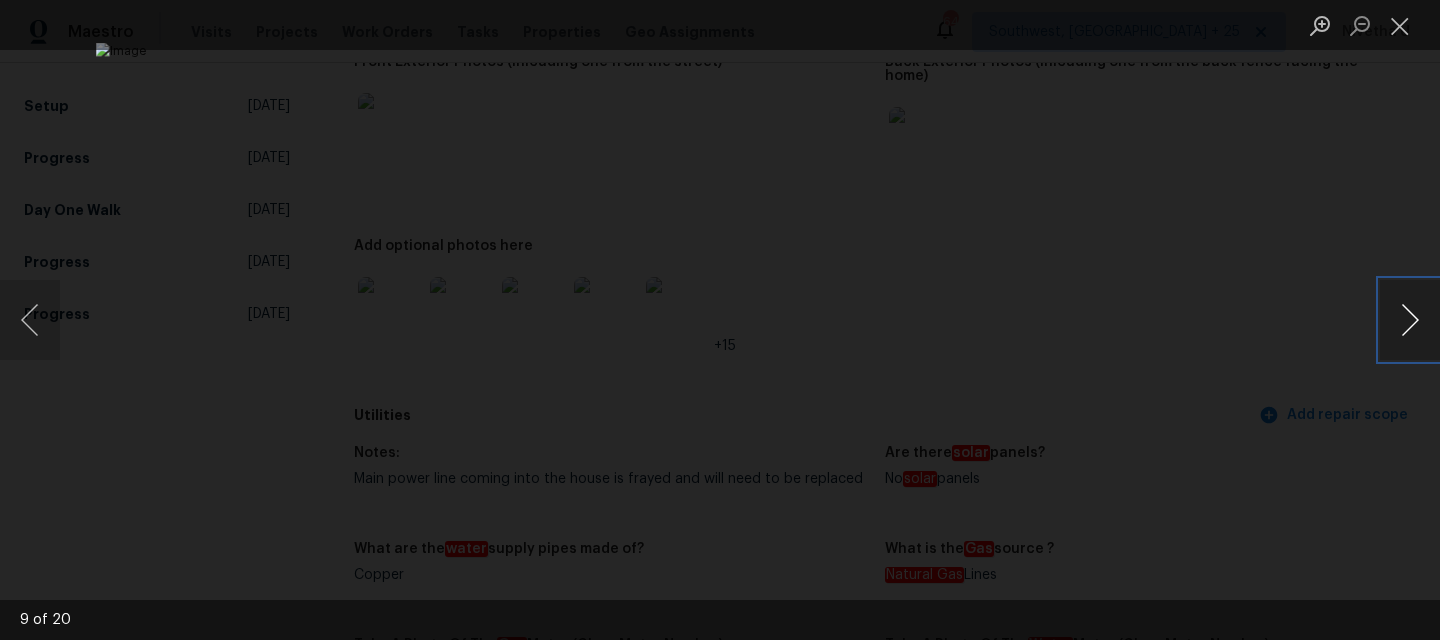 click at bounding box center (1410, 320) 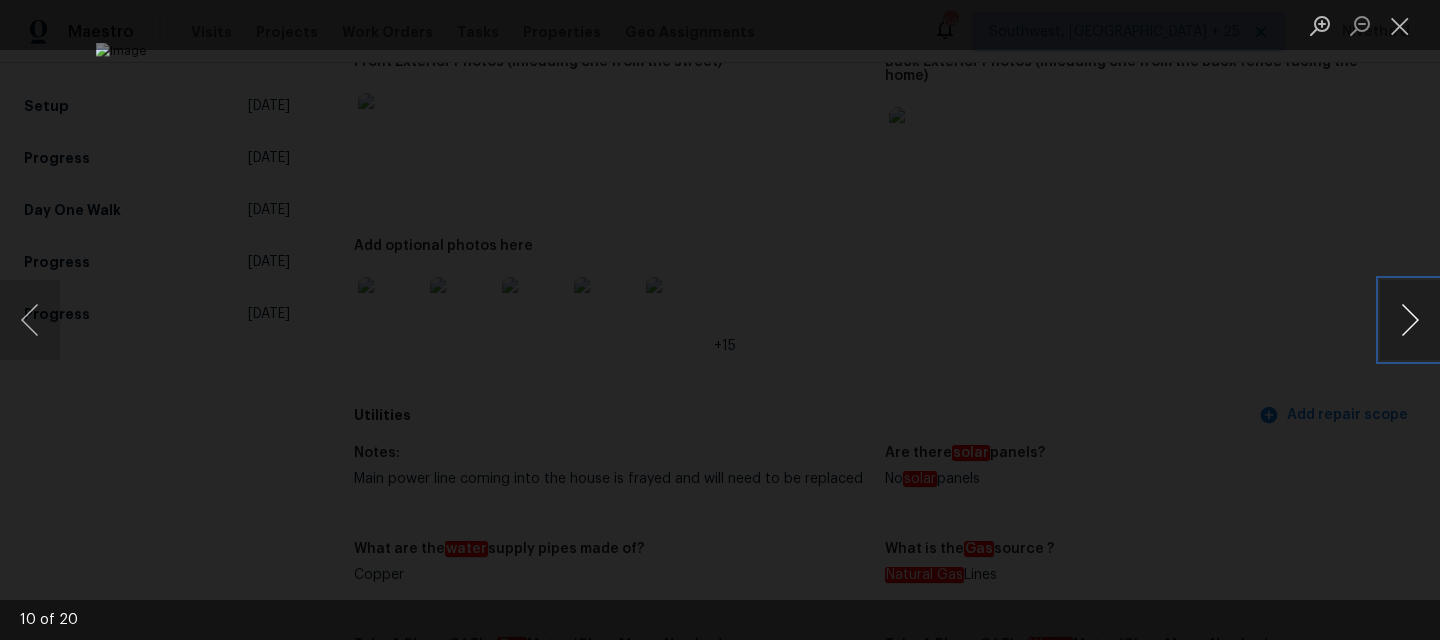 click at bounding box center (1410, 320) 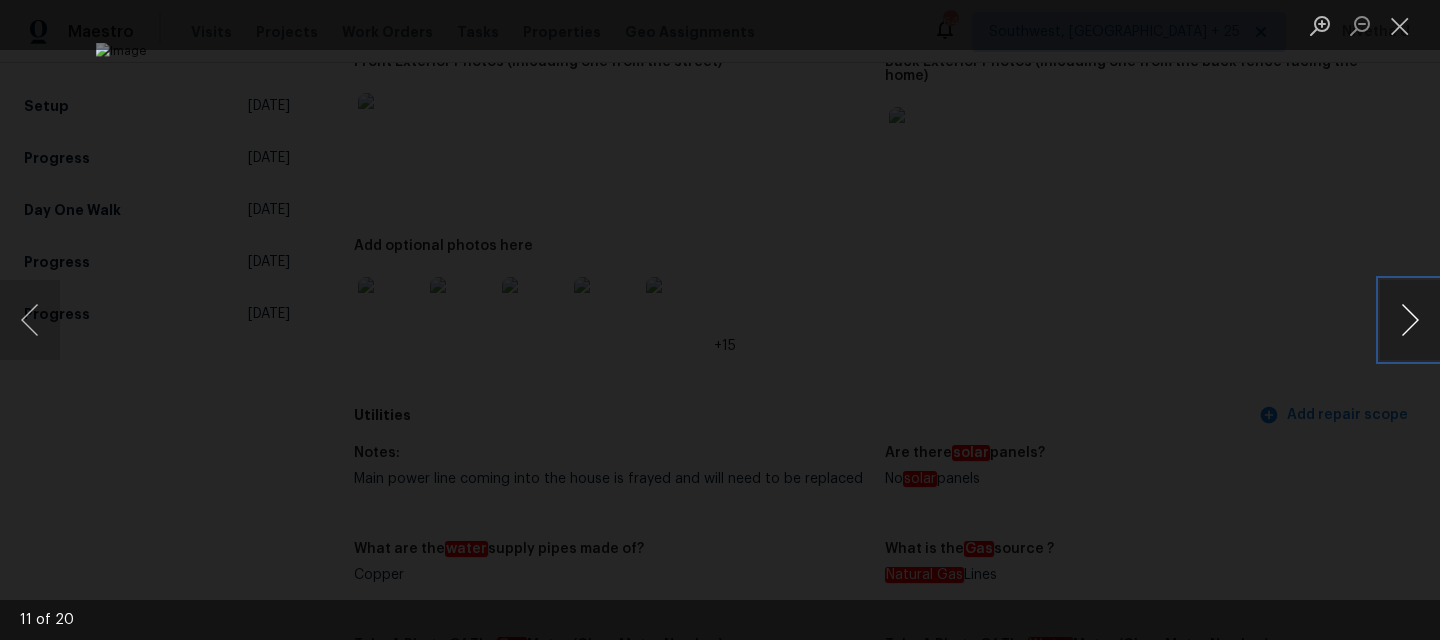 click at bounding box center (1410, 320) 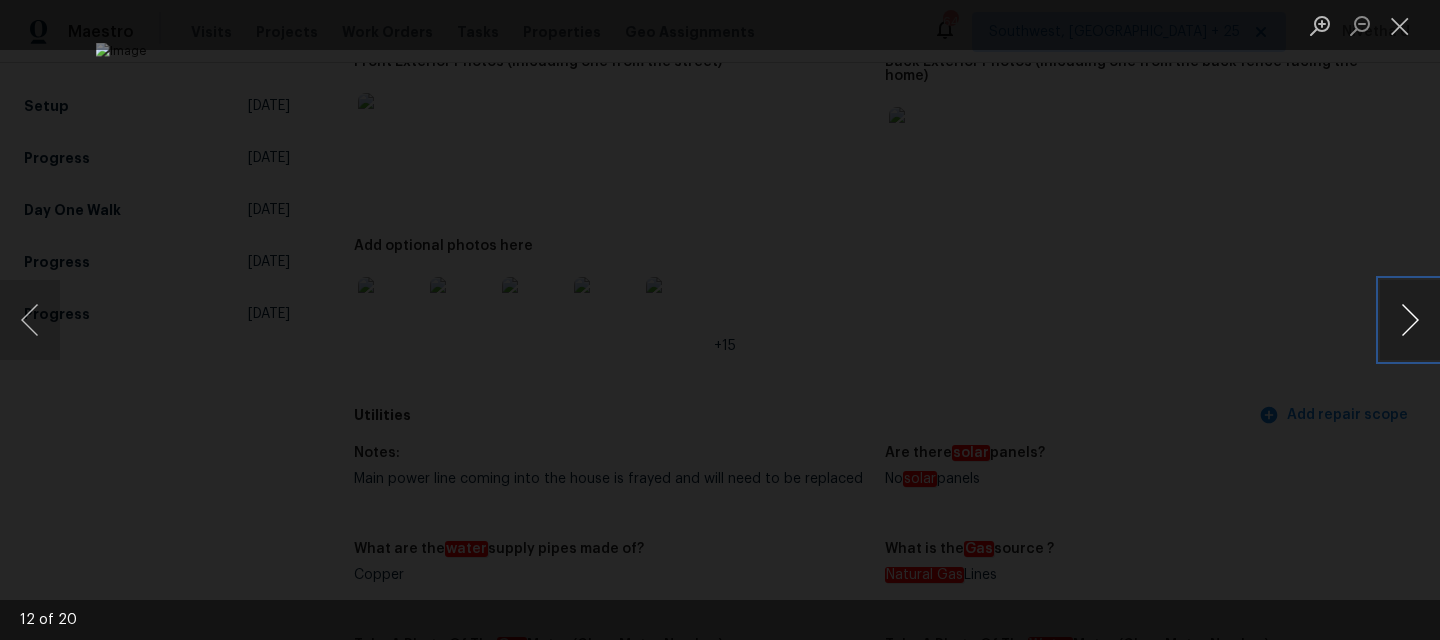 click at bounding box center [1410, 320] 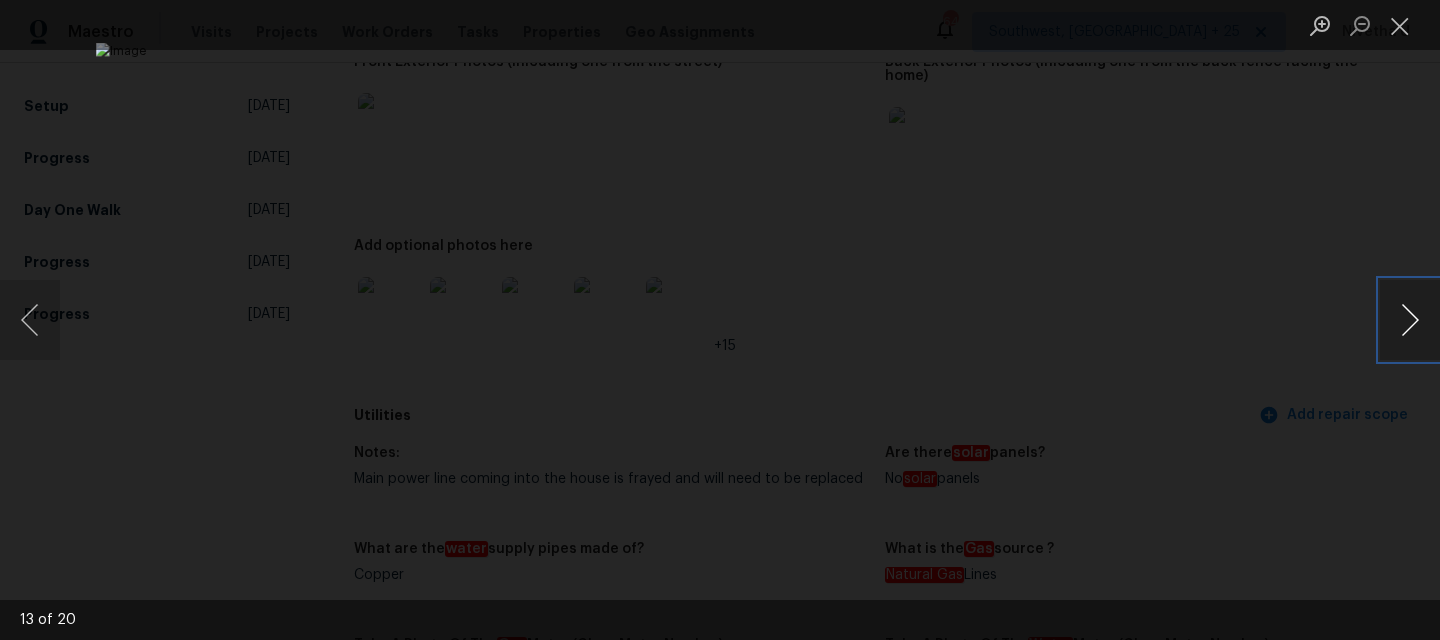 click at bounding box center (1410, 320) 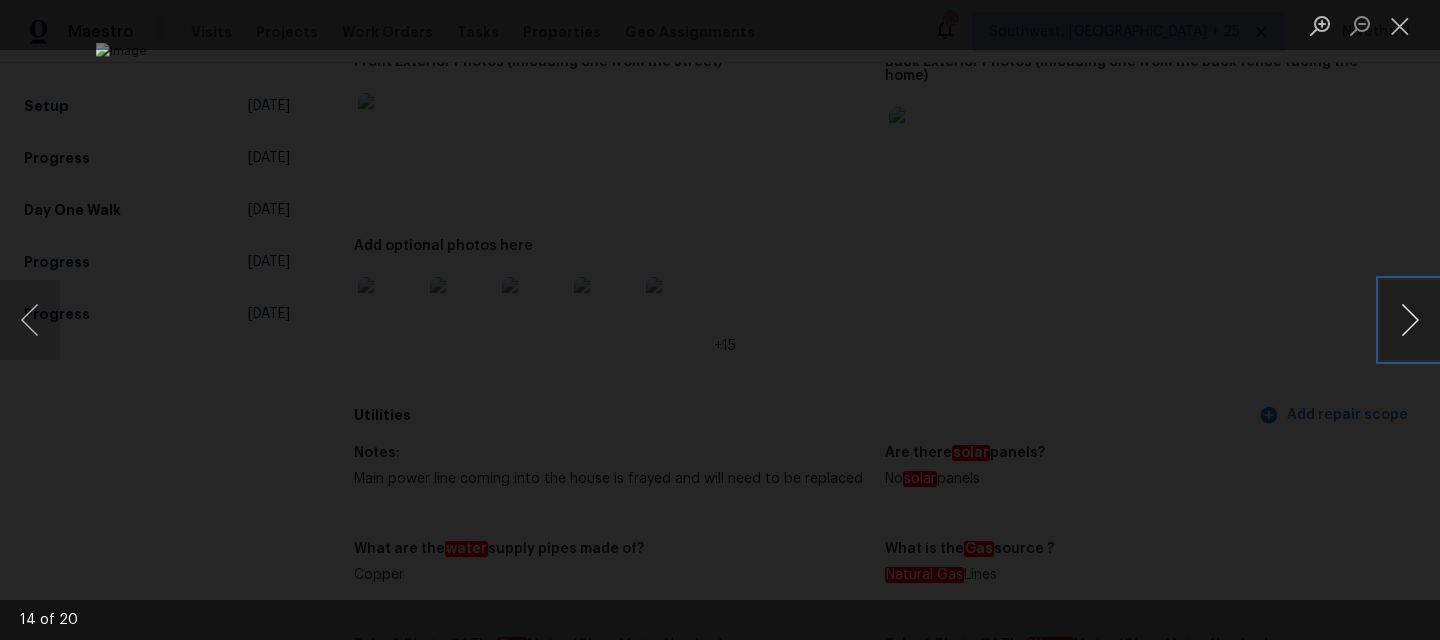 click at bounding box center (1410, 320) 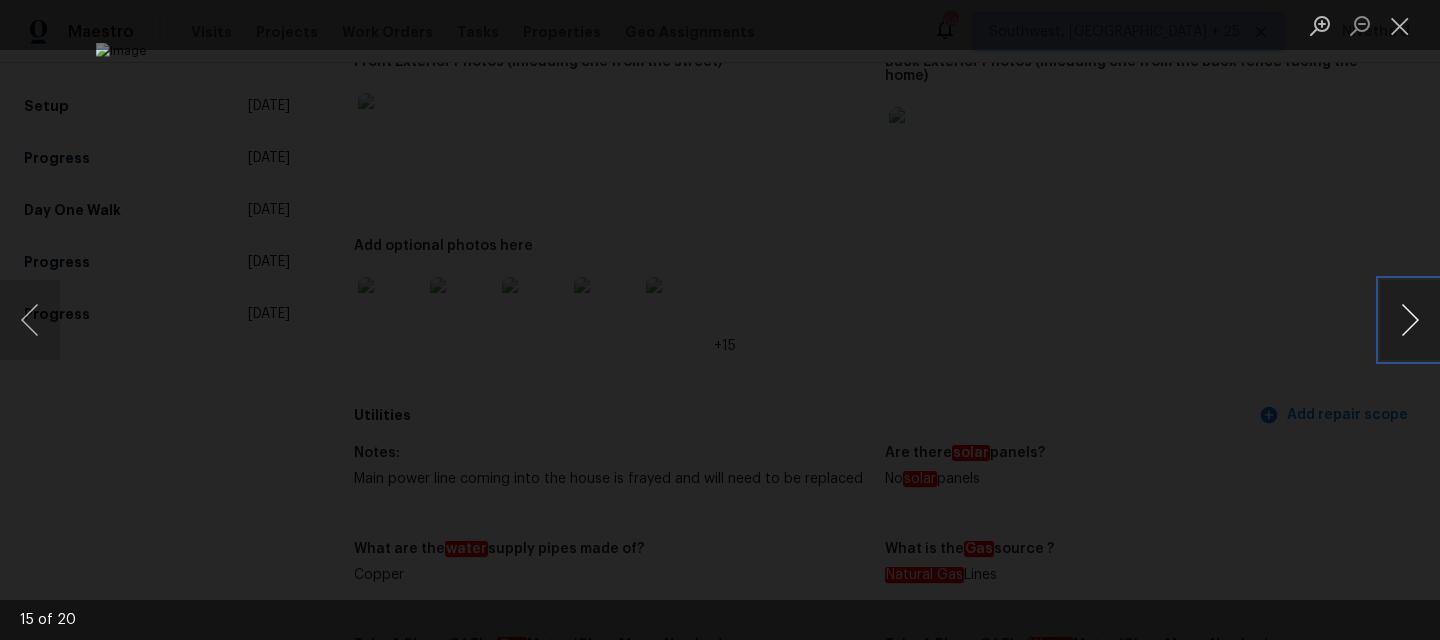 click at bounding box center [1410, 320] 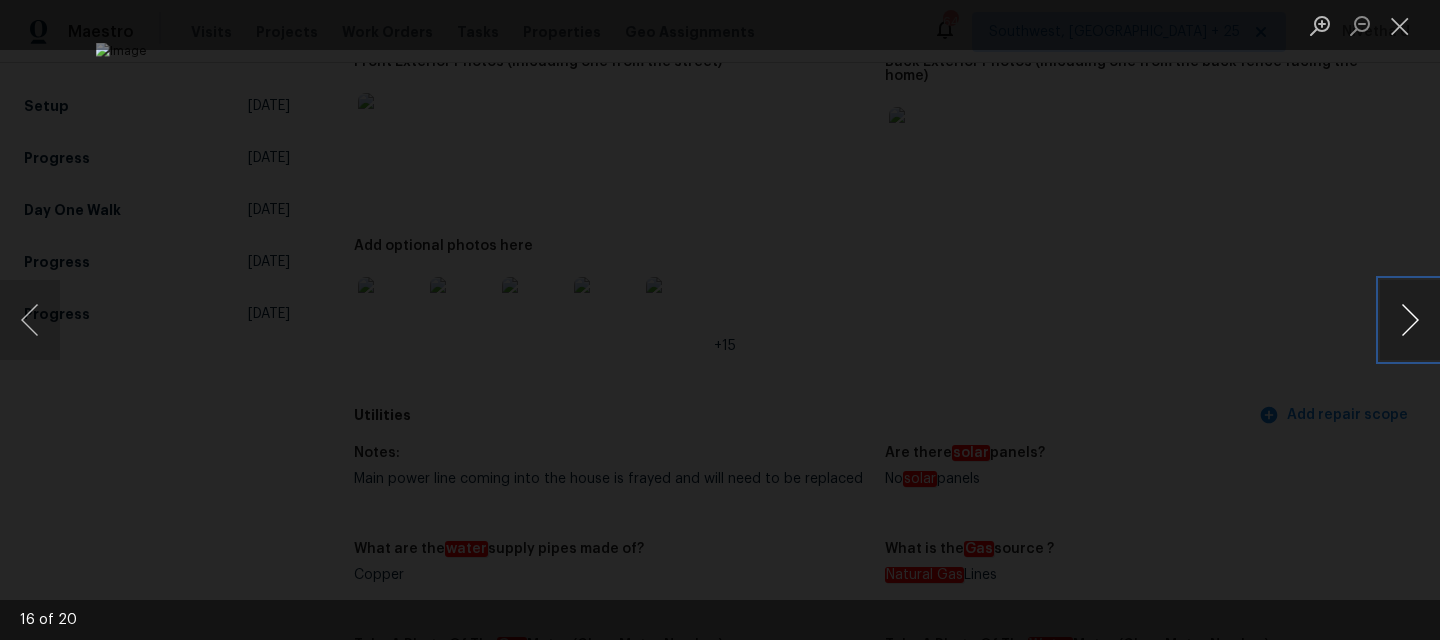 click at bounding box center [1410, 320] 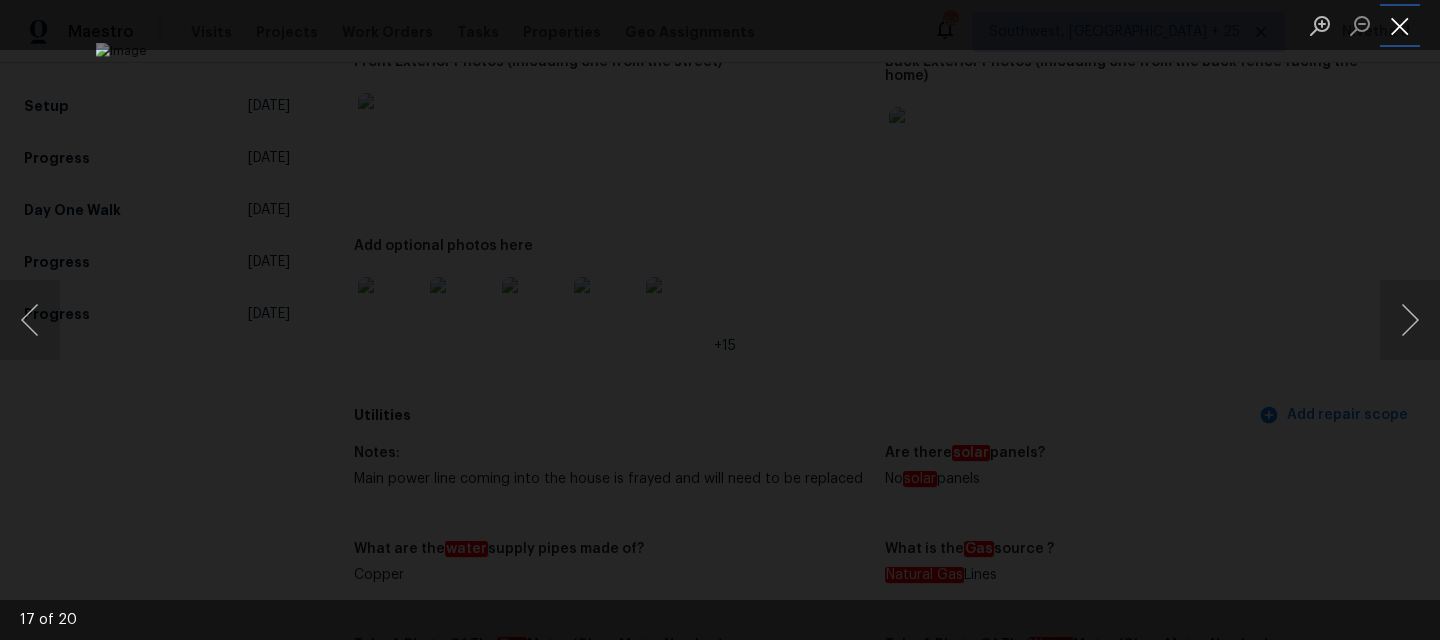 click at bounding box center (1400, 25) 